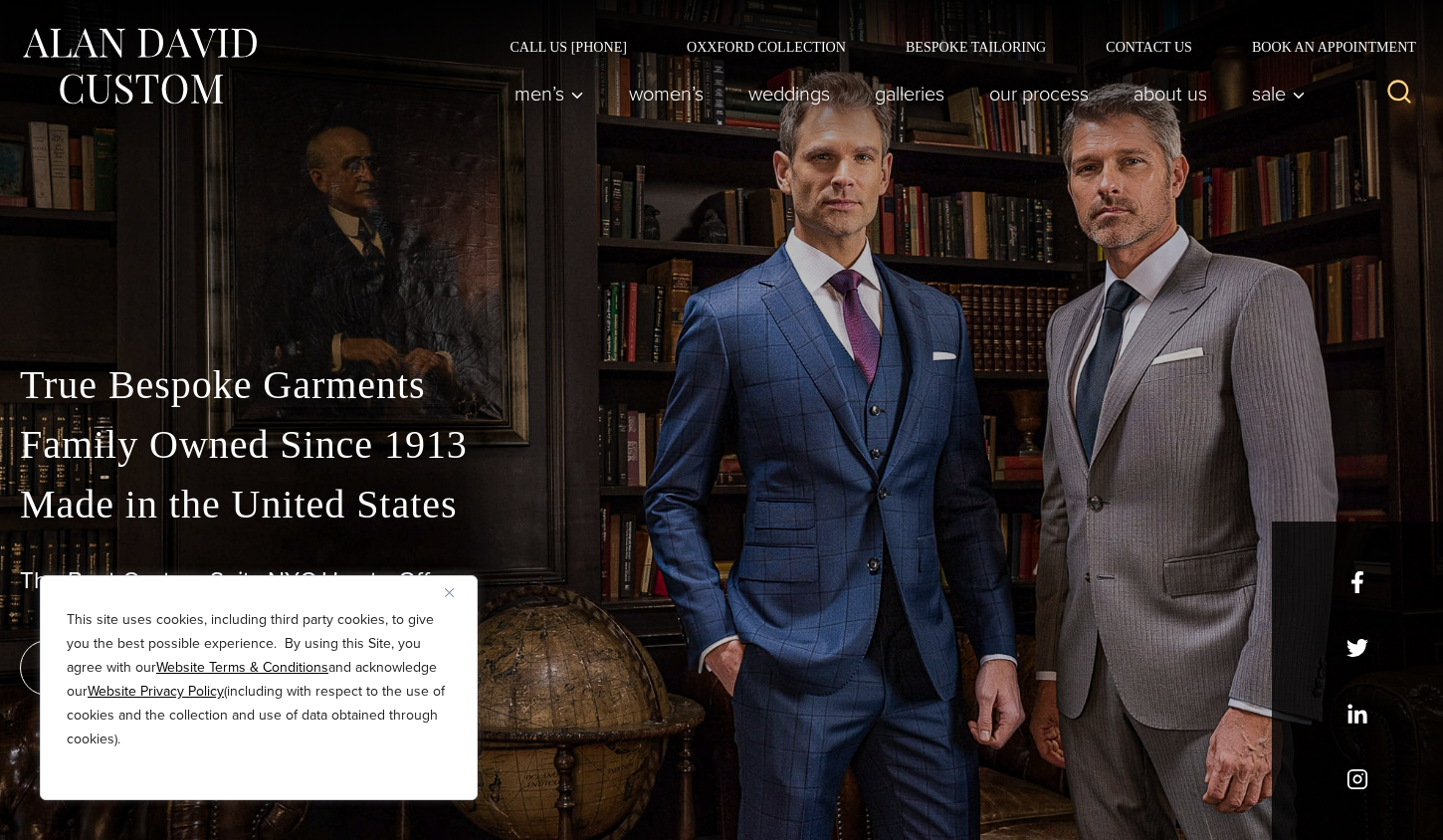 scroll, scrollTop: 0, scrollLeft: 0, axis: both 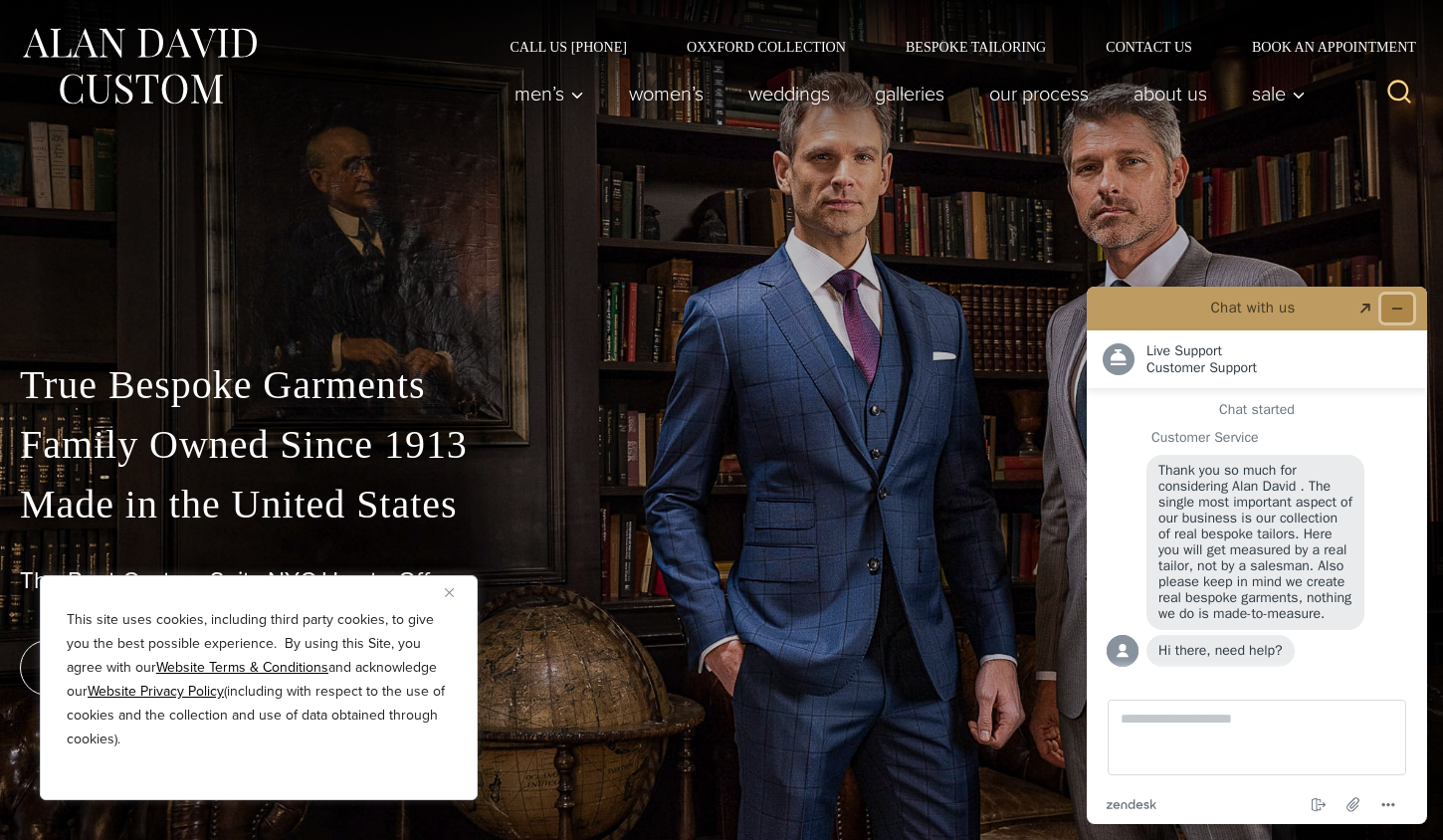 click 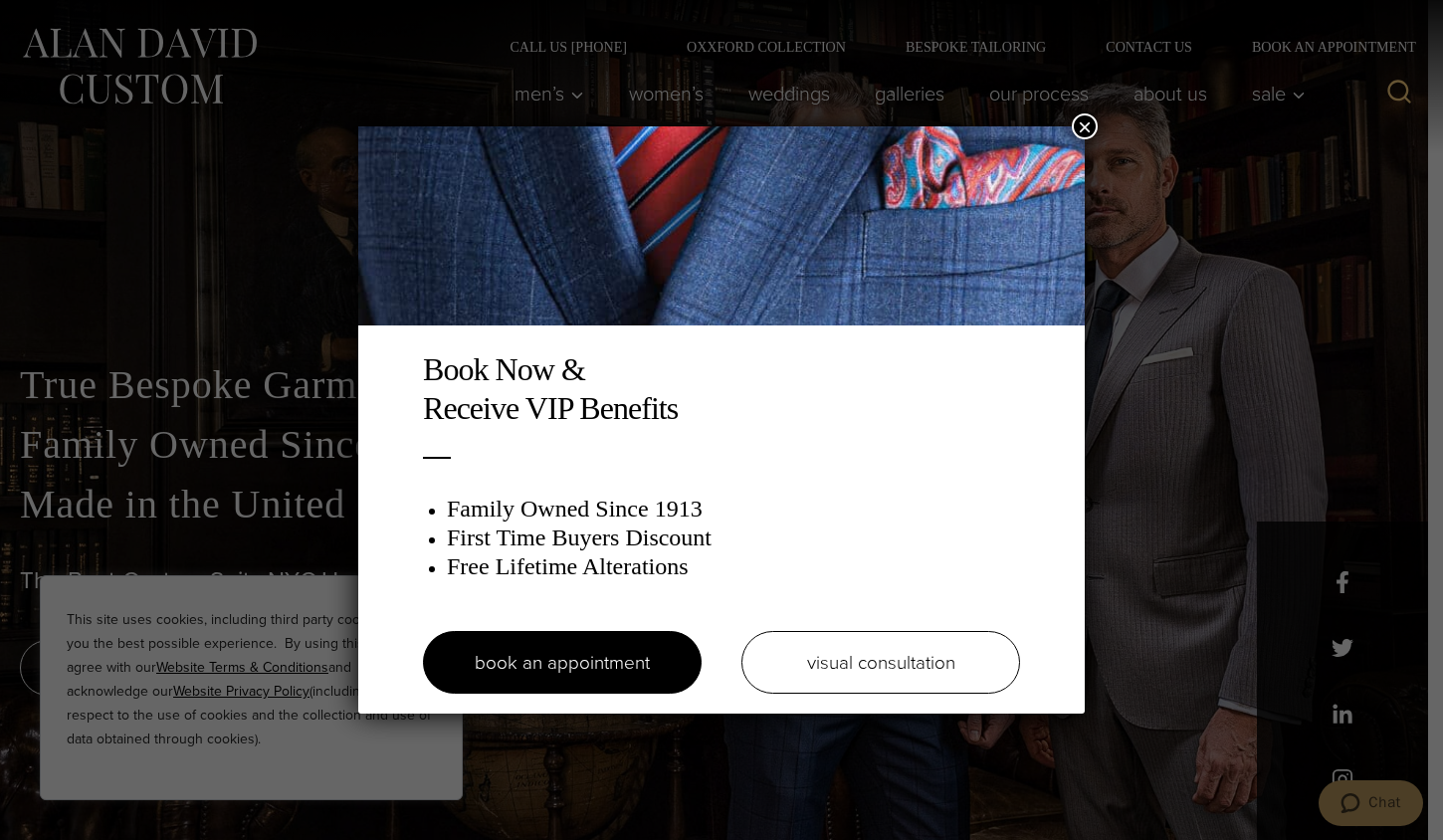 click on "×" at bounding box center (1085, 126) 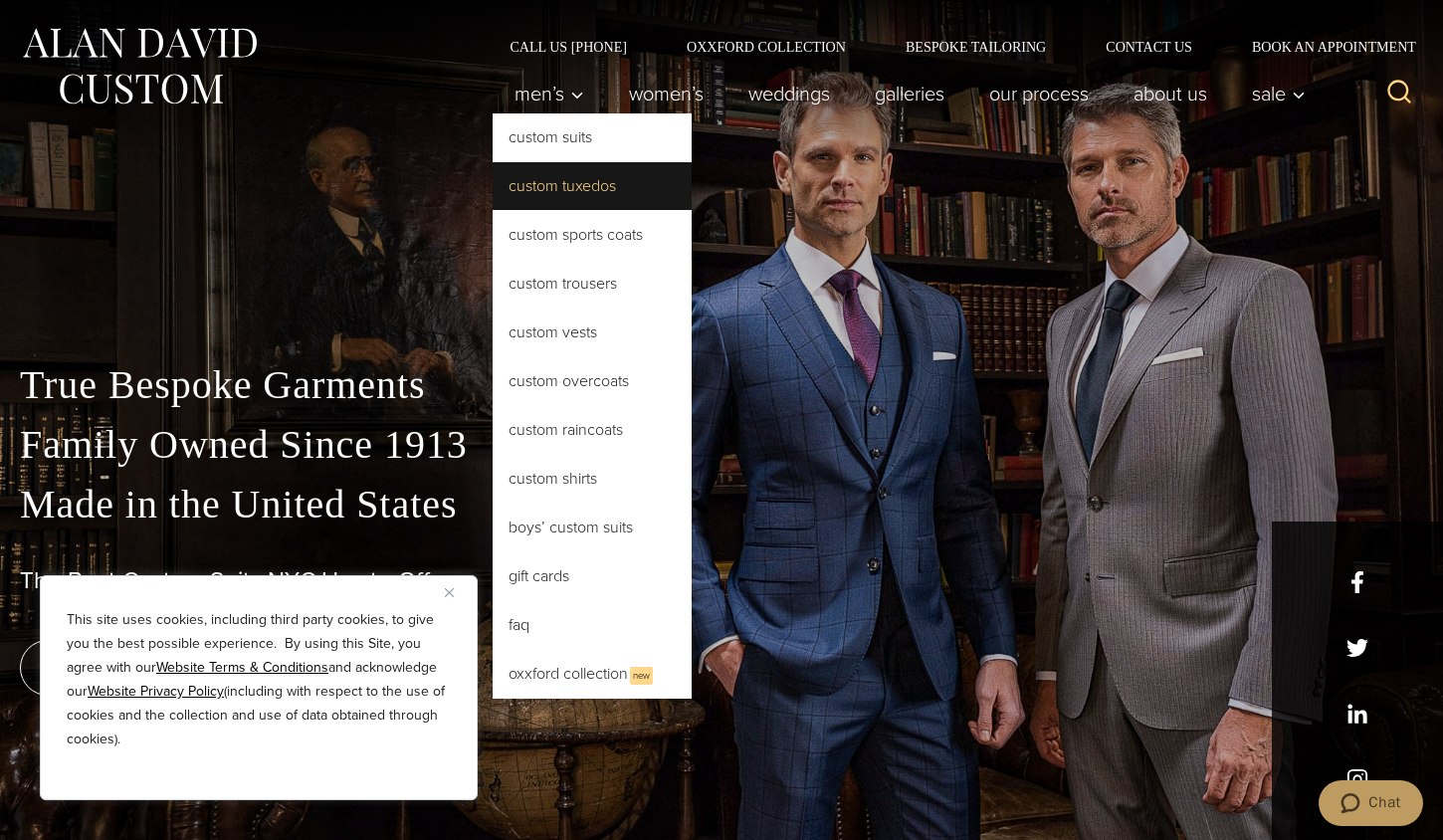 click on "Custom Tuxedos" at bounding box center (592, 186) 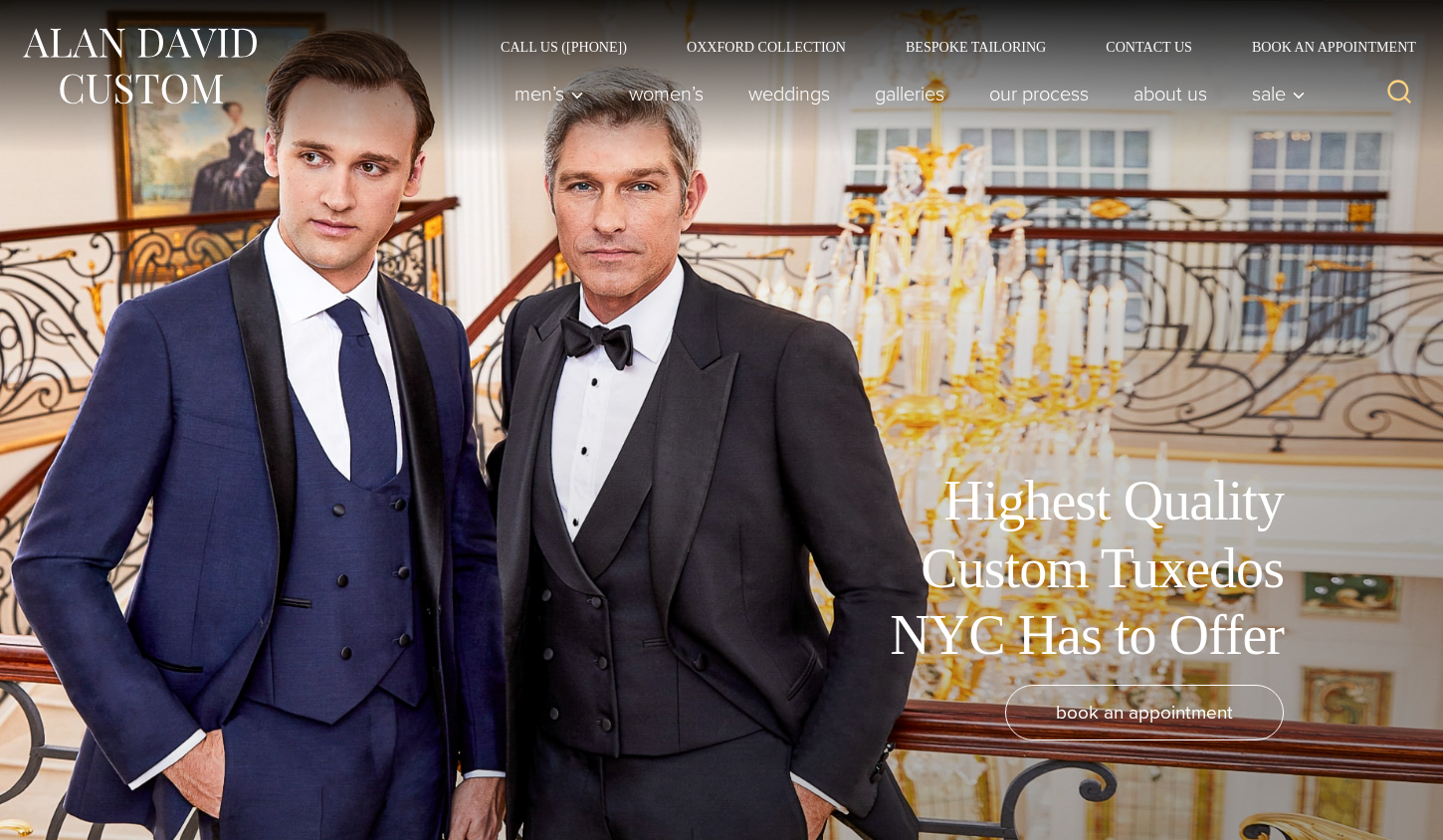 scroll, scrollTop: 0, scrollLeft: 0, axis: both 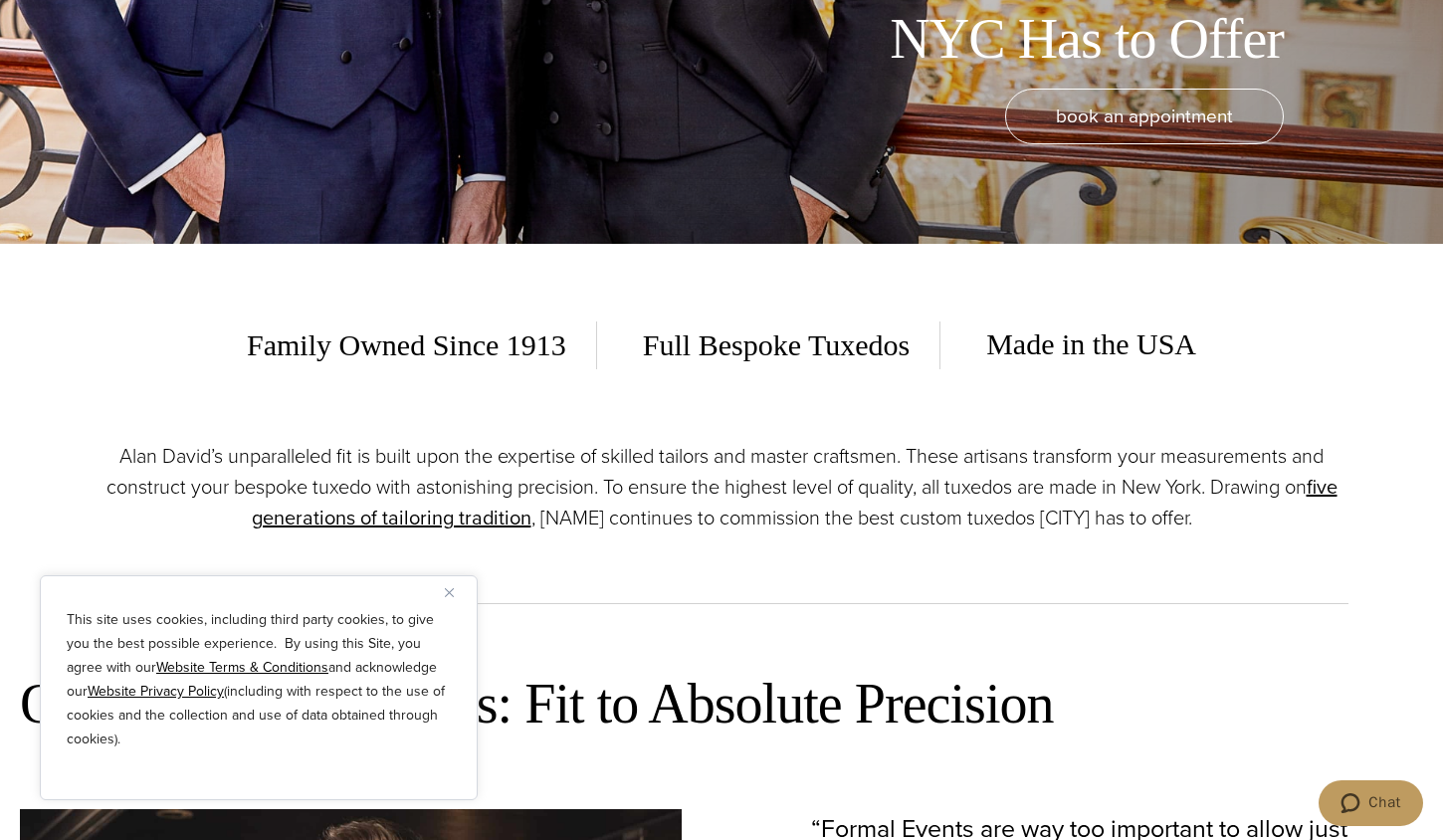 click at bounding box center [449, 592] 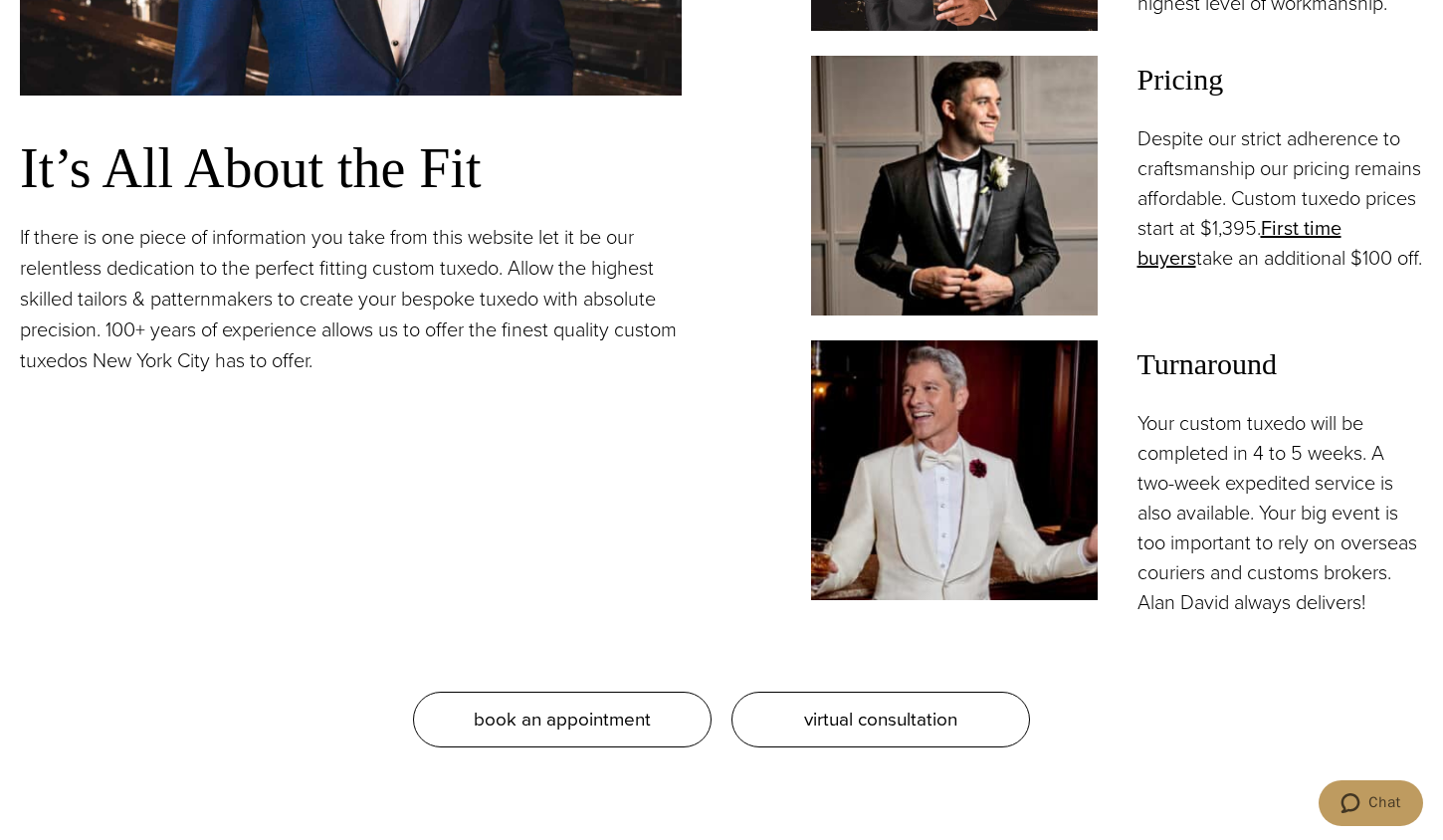 scroll, scrollTop: 1842, scrollLeft: 0, axis: vertical 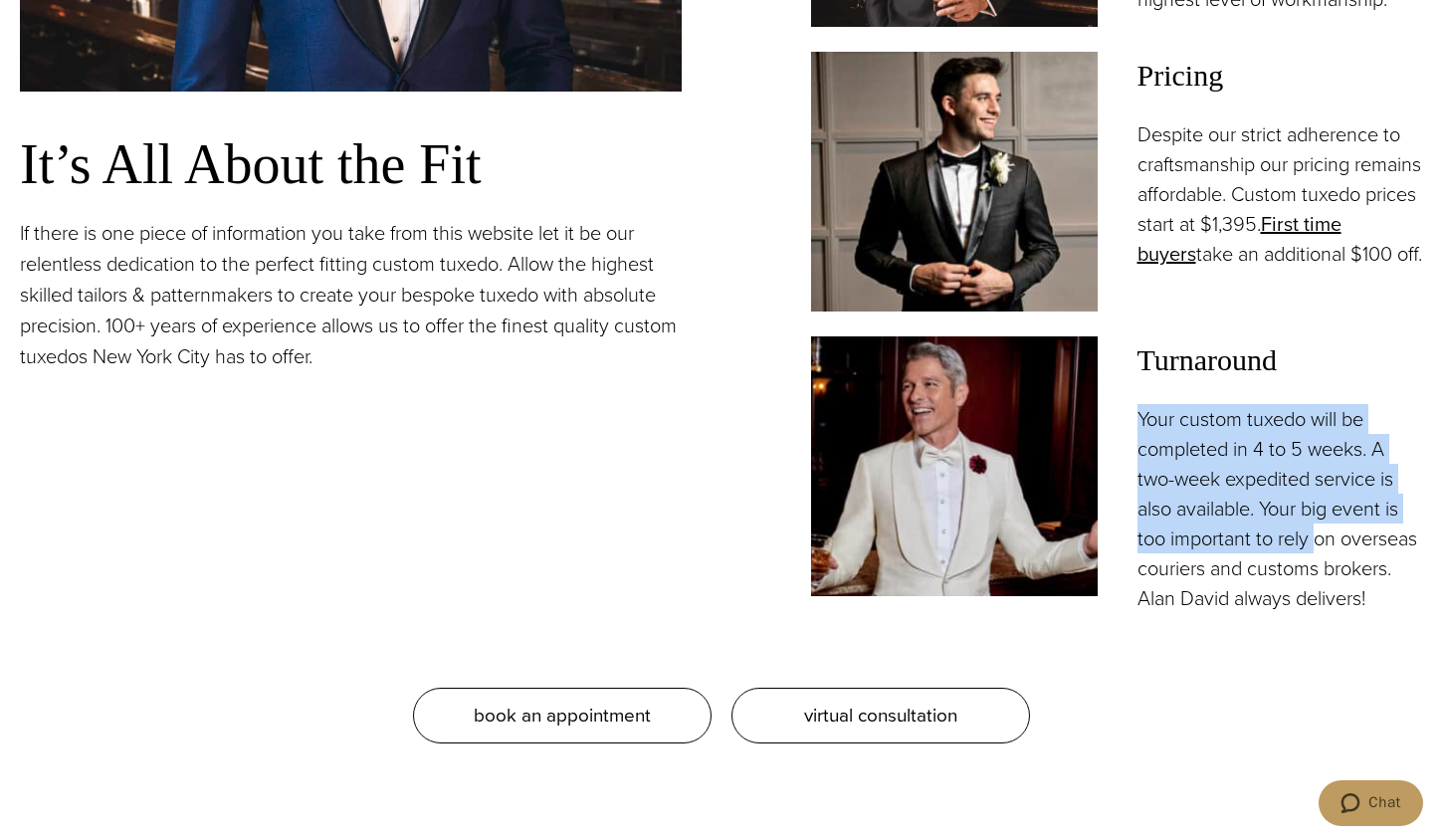 drag, startPoint x: 1141, startPoint y: 423, endPoint x: 1313, endPoint y: 543, distance: 209.72363 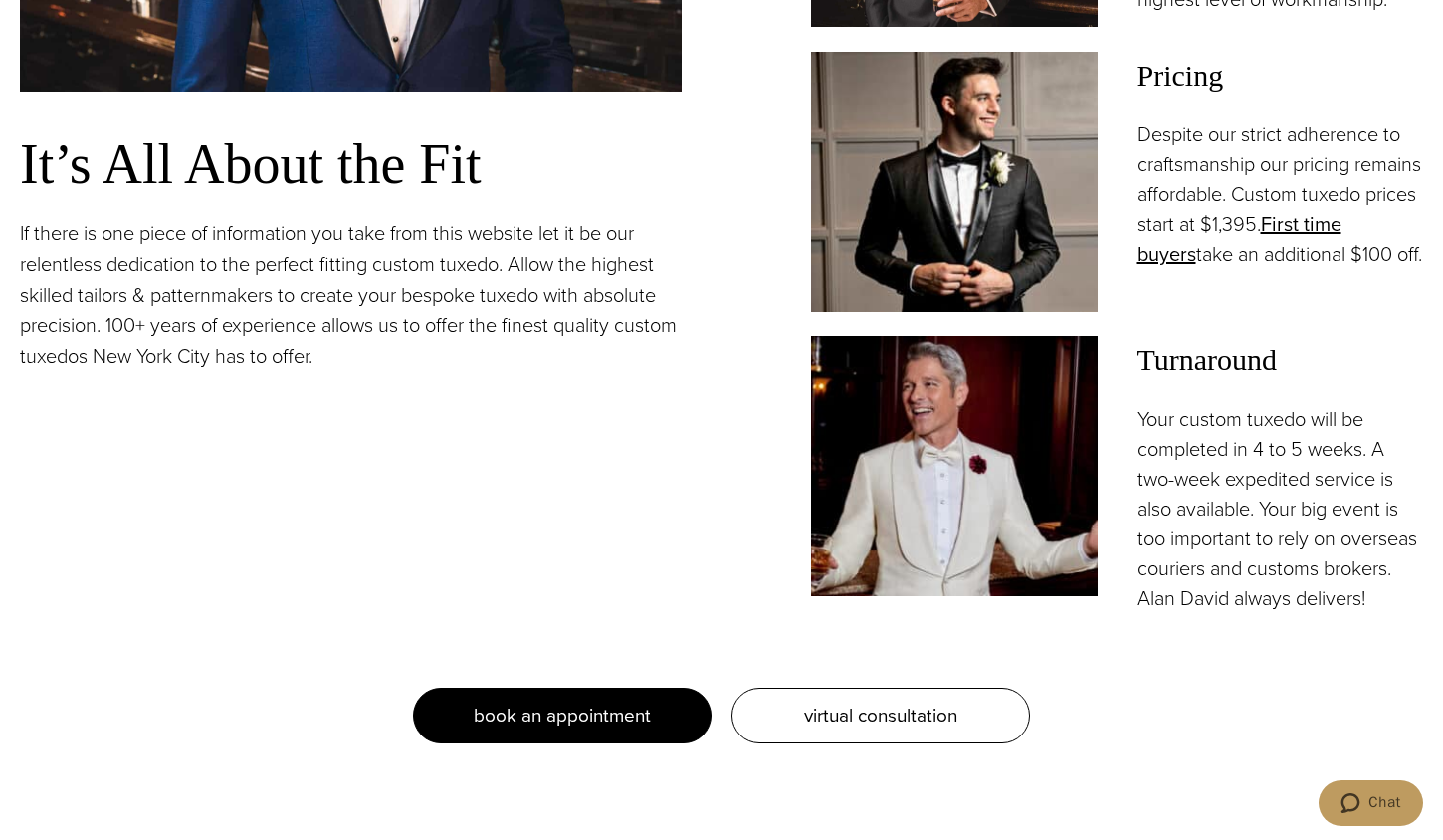 click on "book an appointment" at bounding box center (562, 715) 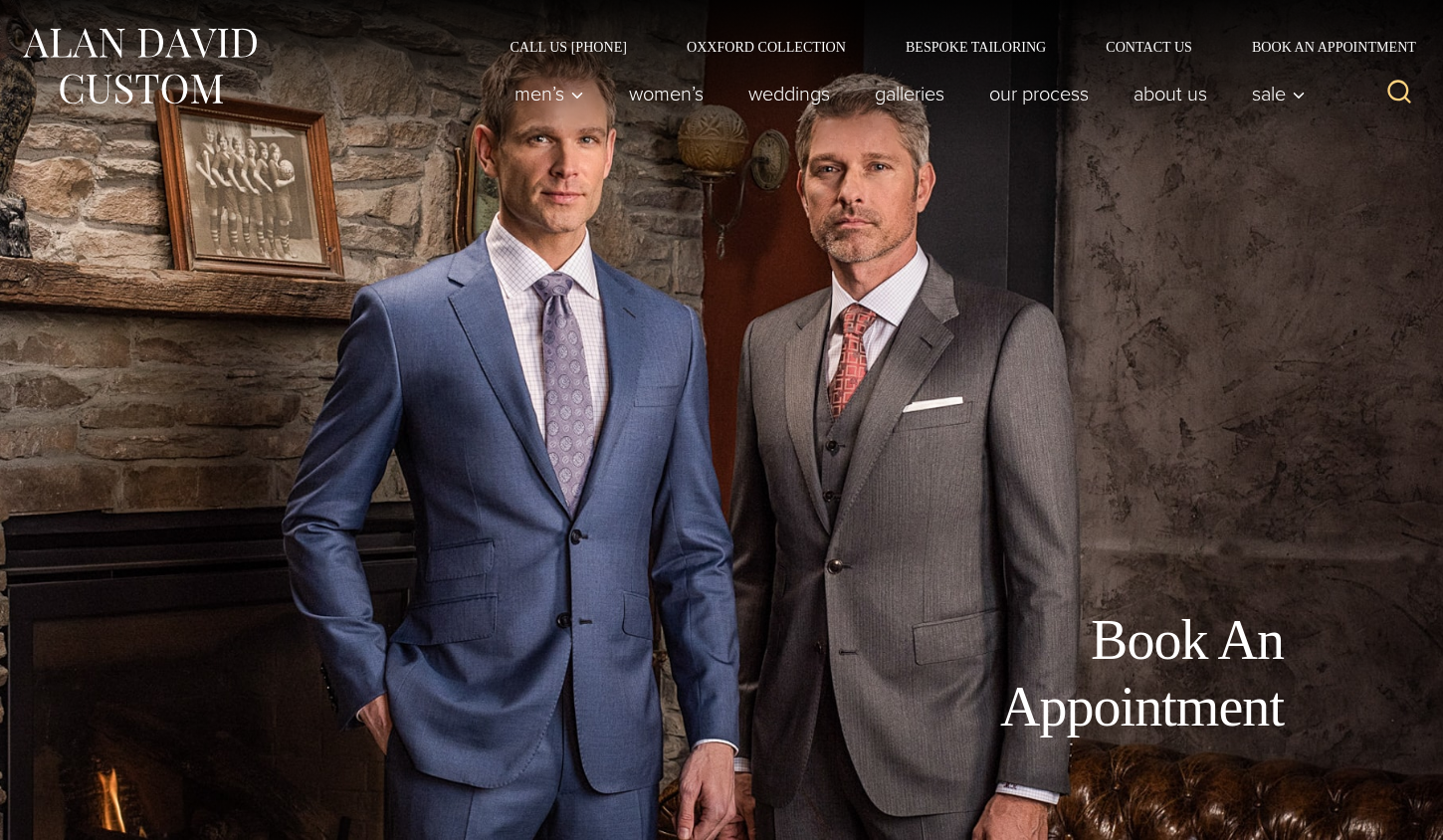 scroll, scrollTop: 0, scrollLeft: 0, axis: both 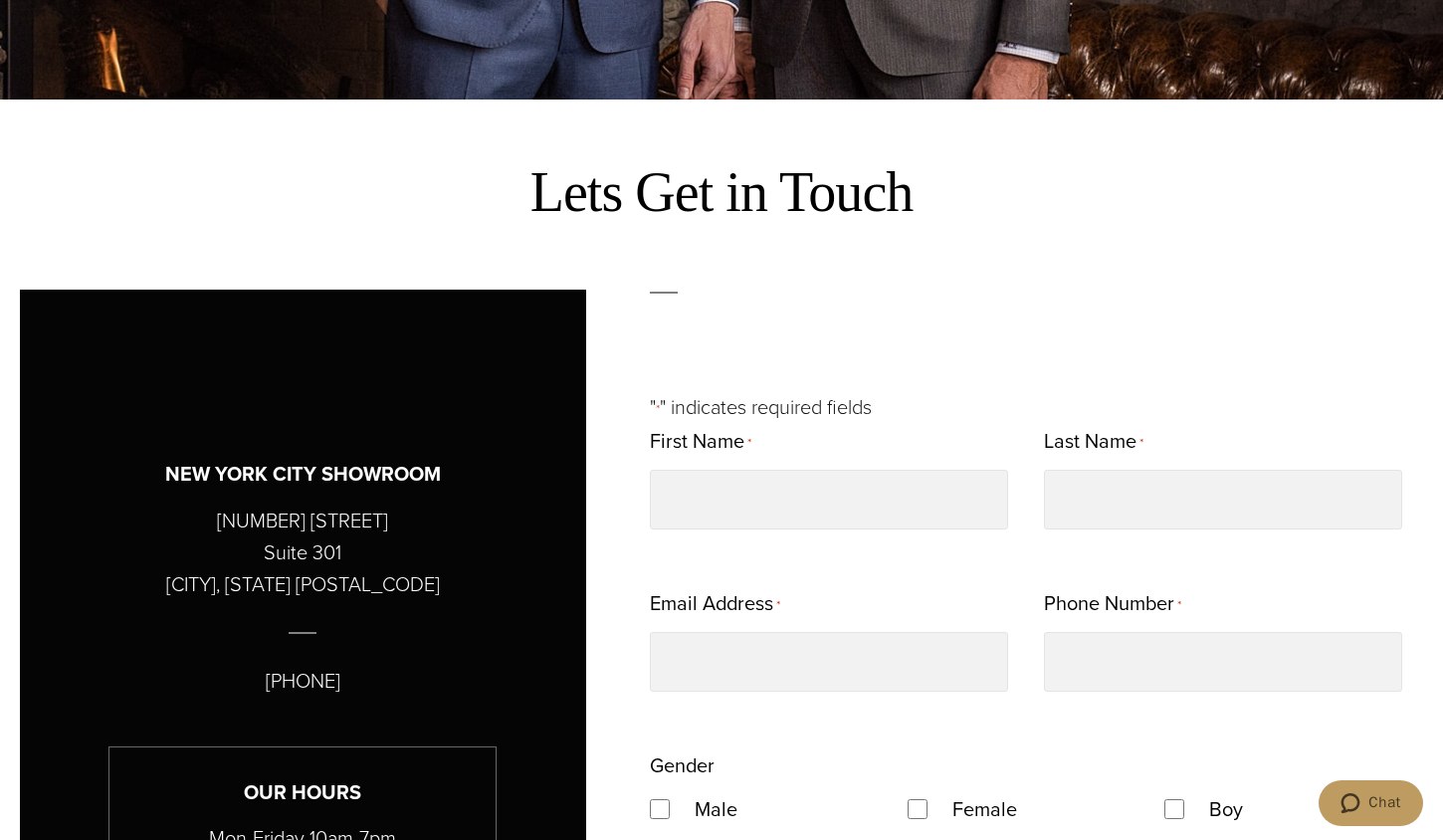 click on "515 Madison Avenue Suite 301 New York, NY 10022" at bounding box center (303, 552) 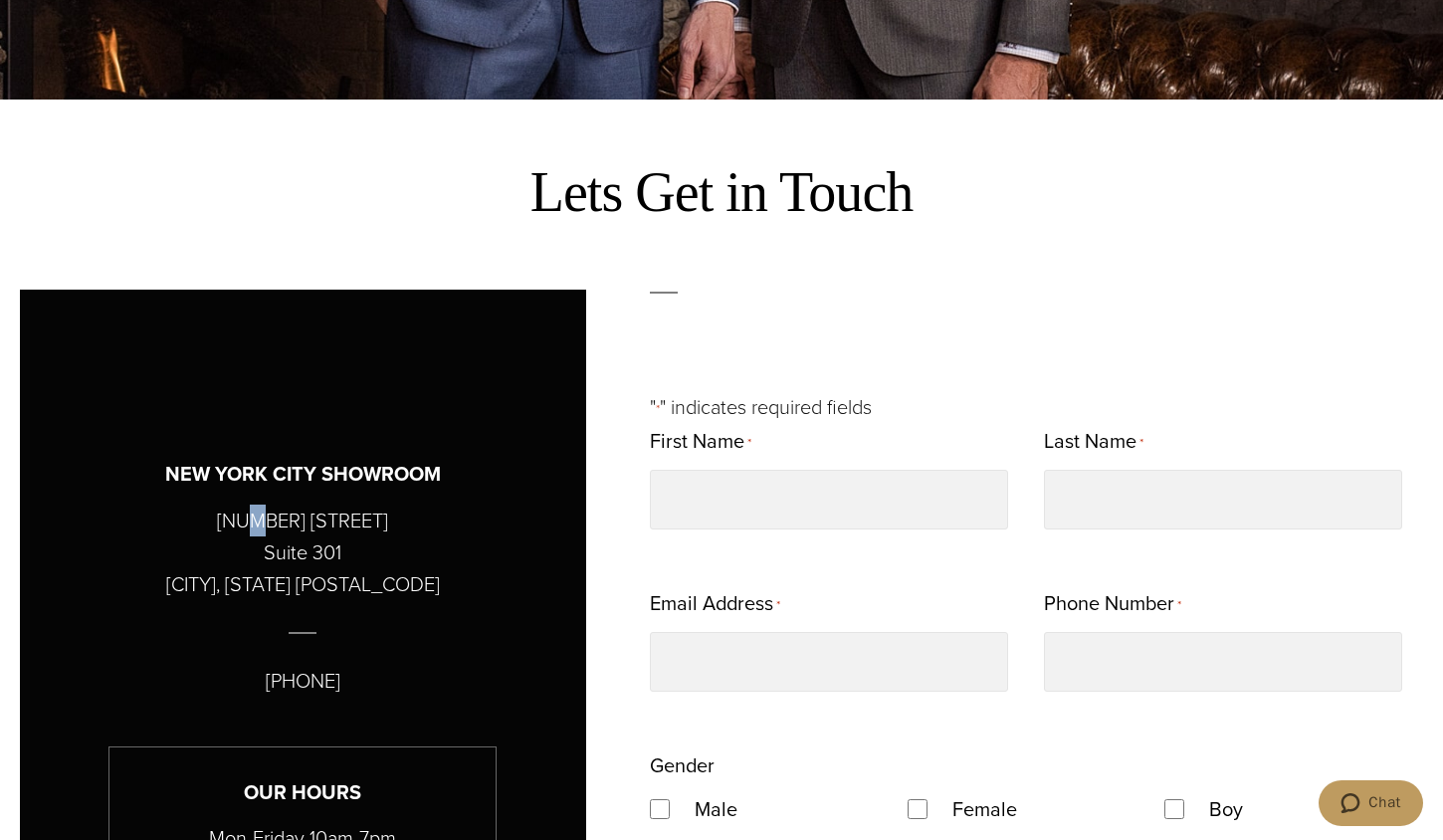 click on "515 Madison Avenue Suite 301 New York, NY 10022" at bounding box center (303, 552) 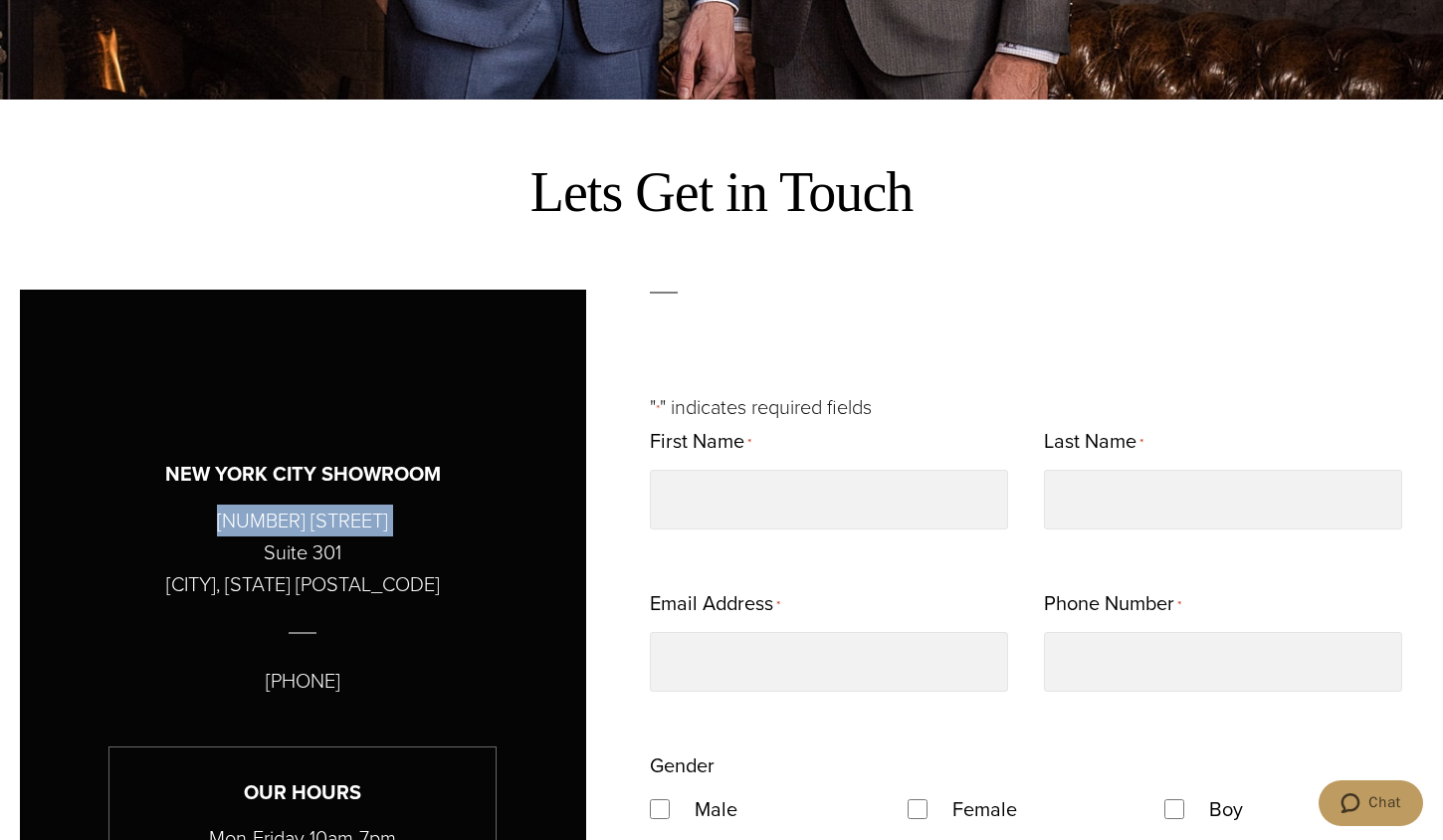 click on "515 Madison Avenue Suite 301 New York, NY 10022" at bounding box center (303, 552) 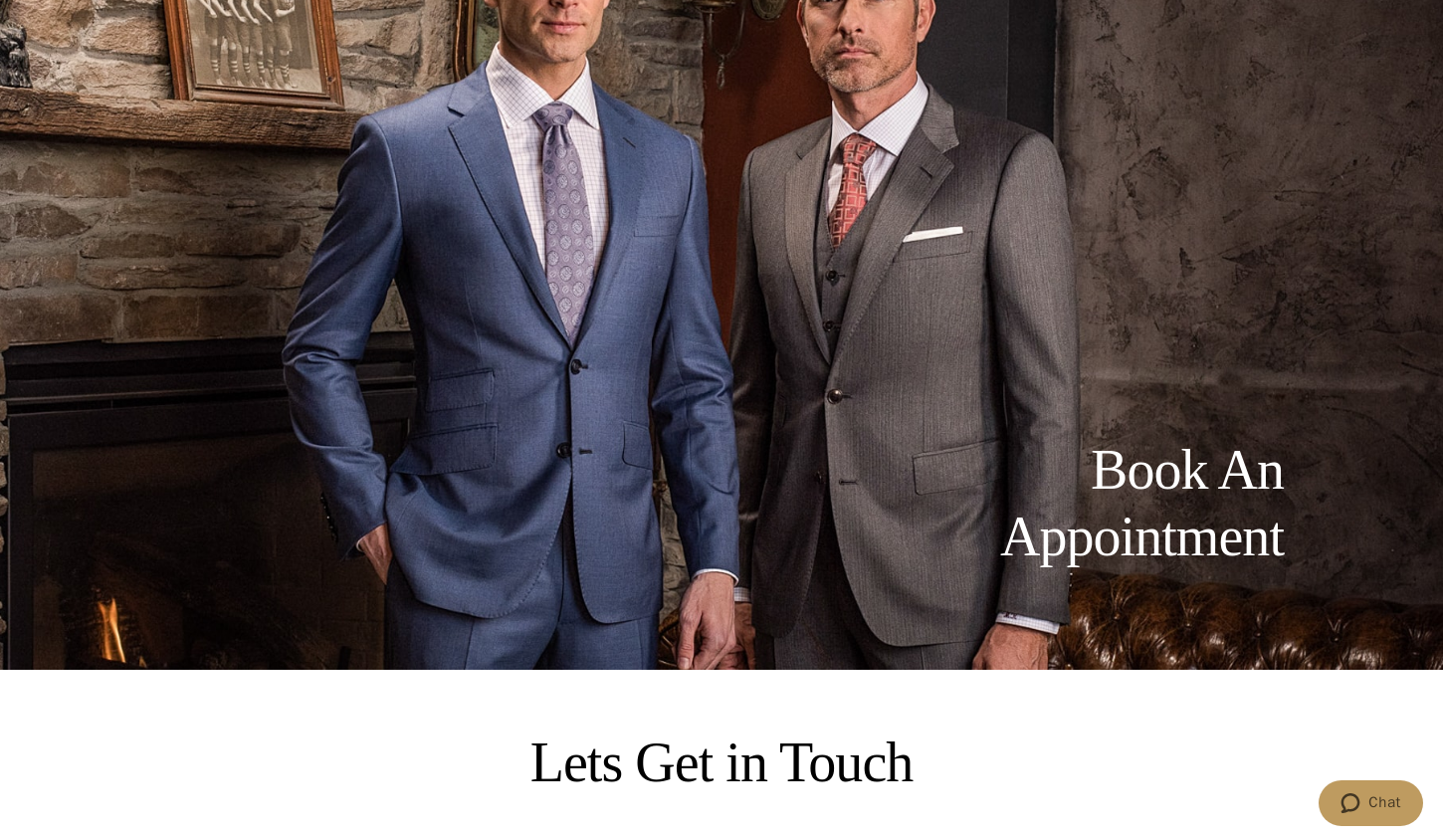 scroll, scrollTop: 177, scrollLeft: 0, axis: vertical 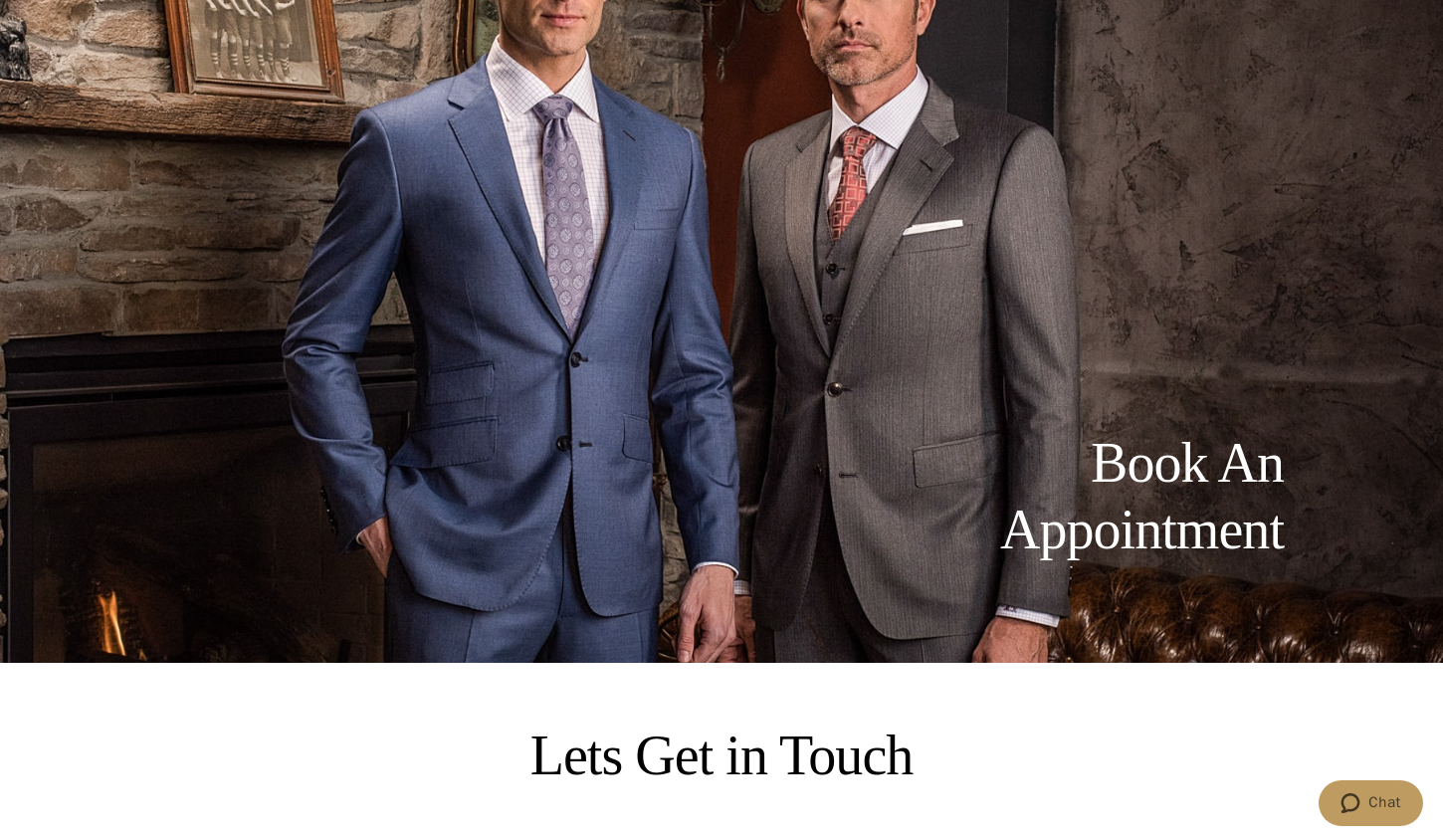 click on "Book An Appointment" at bounding box center (1060, 497) 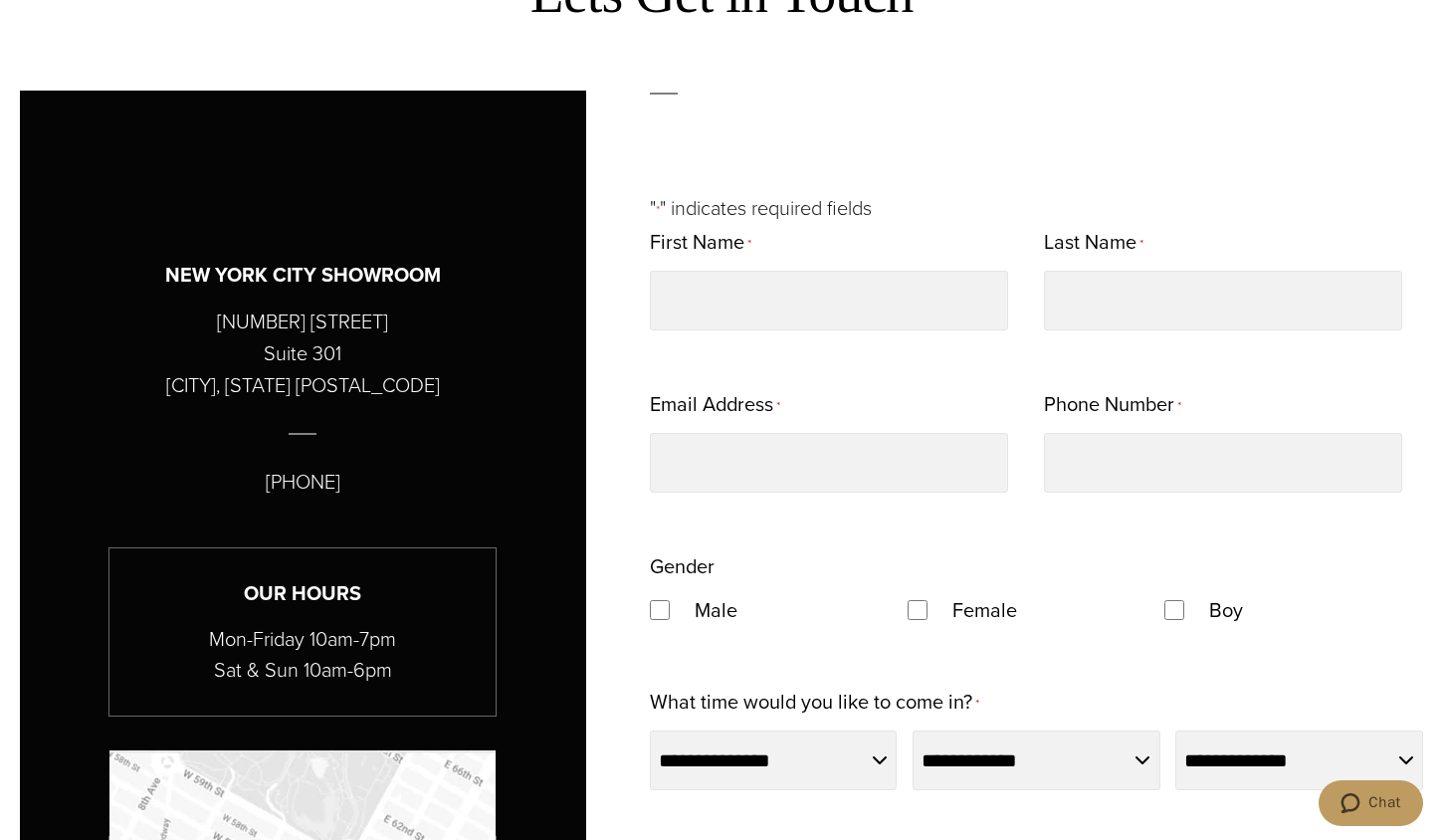 scroll, scrollTop: 941, scrollLeft: 0, axis: vertical 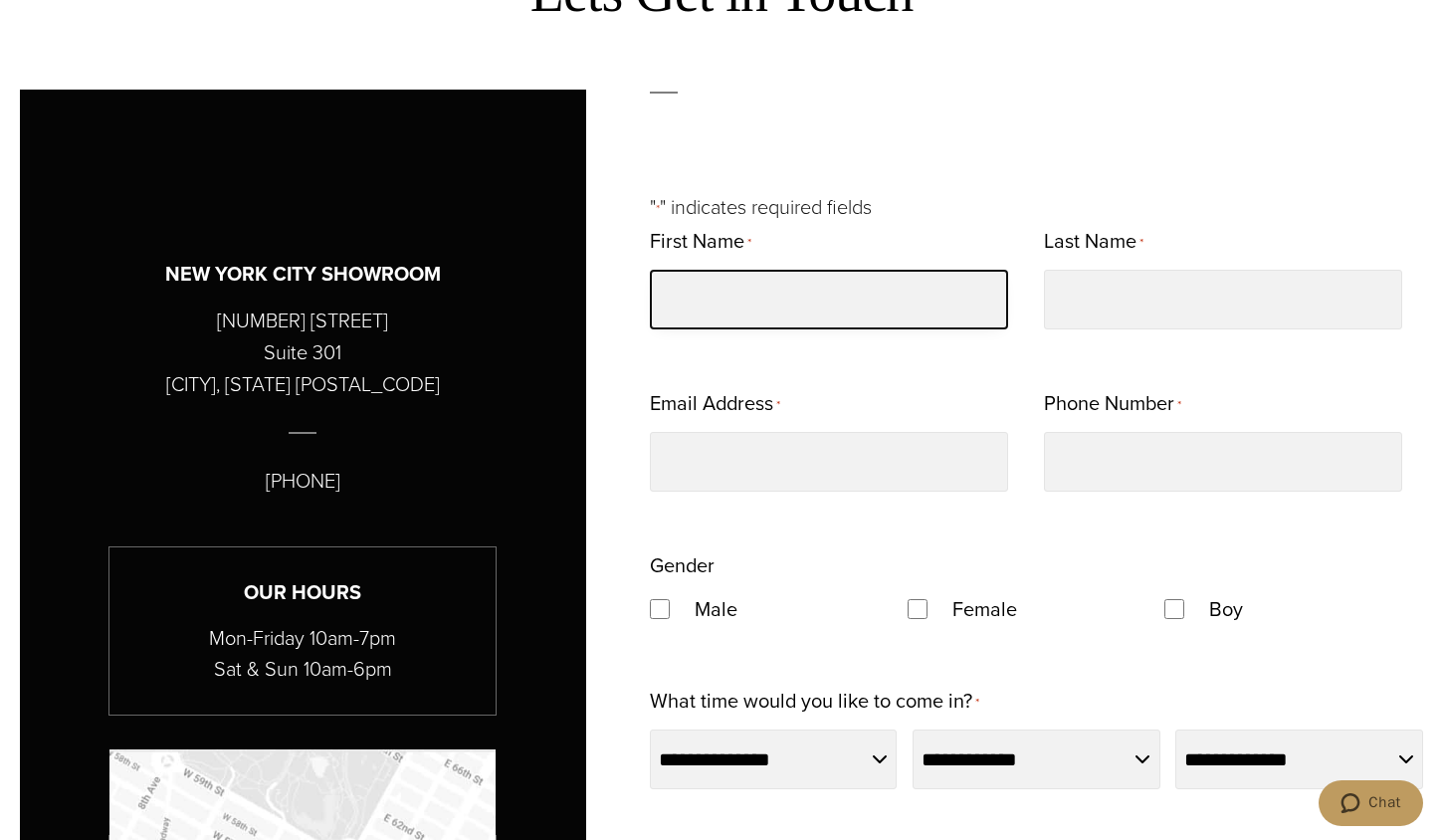 click on "First Name *" at bounding box center (829, 300) 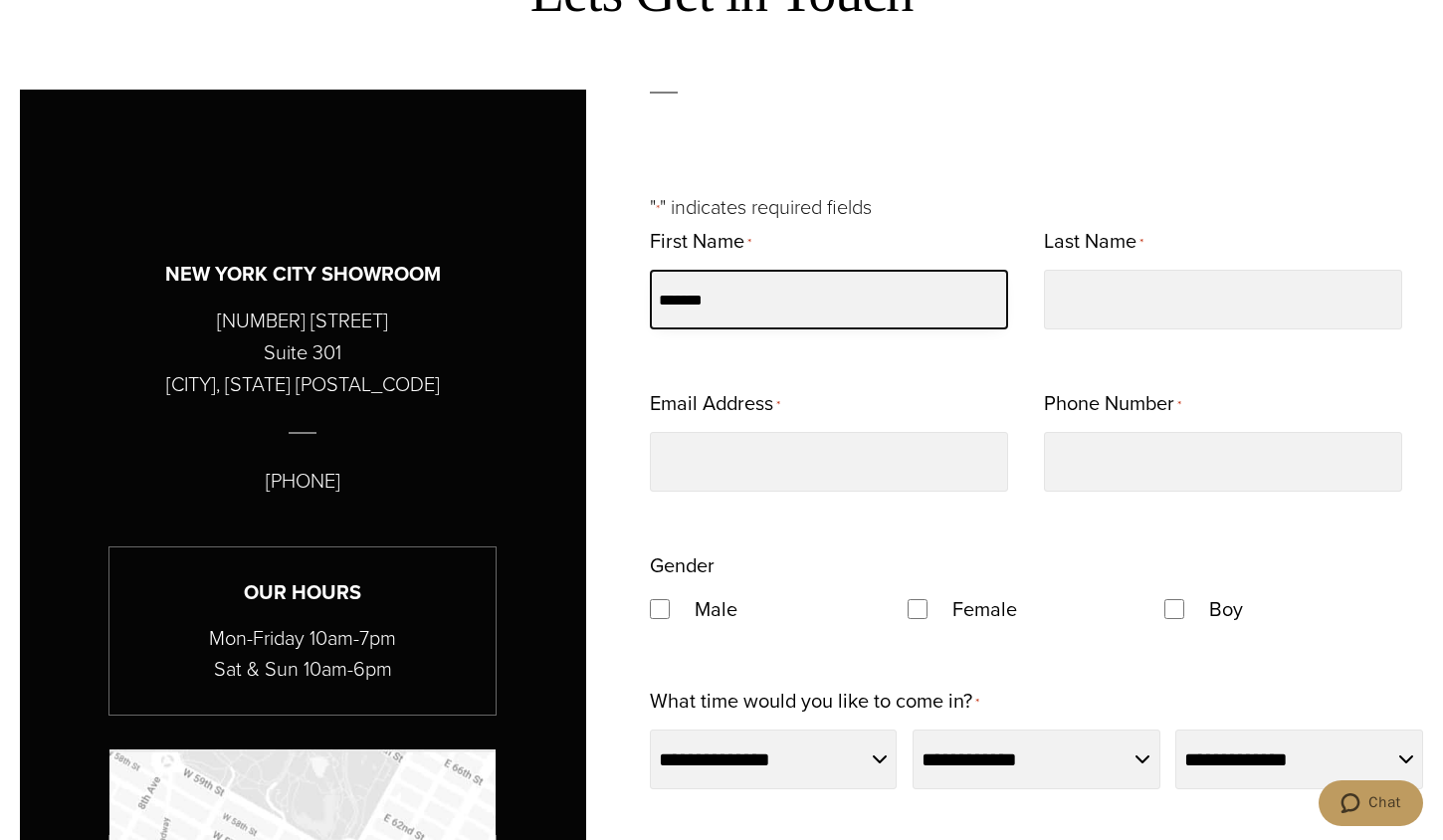 type on "*******" 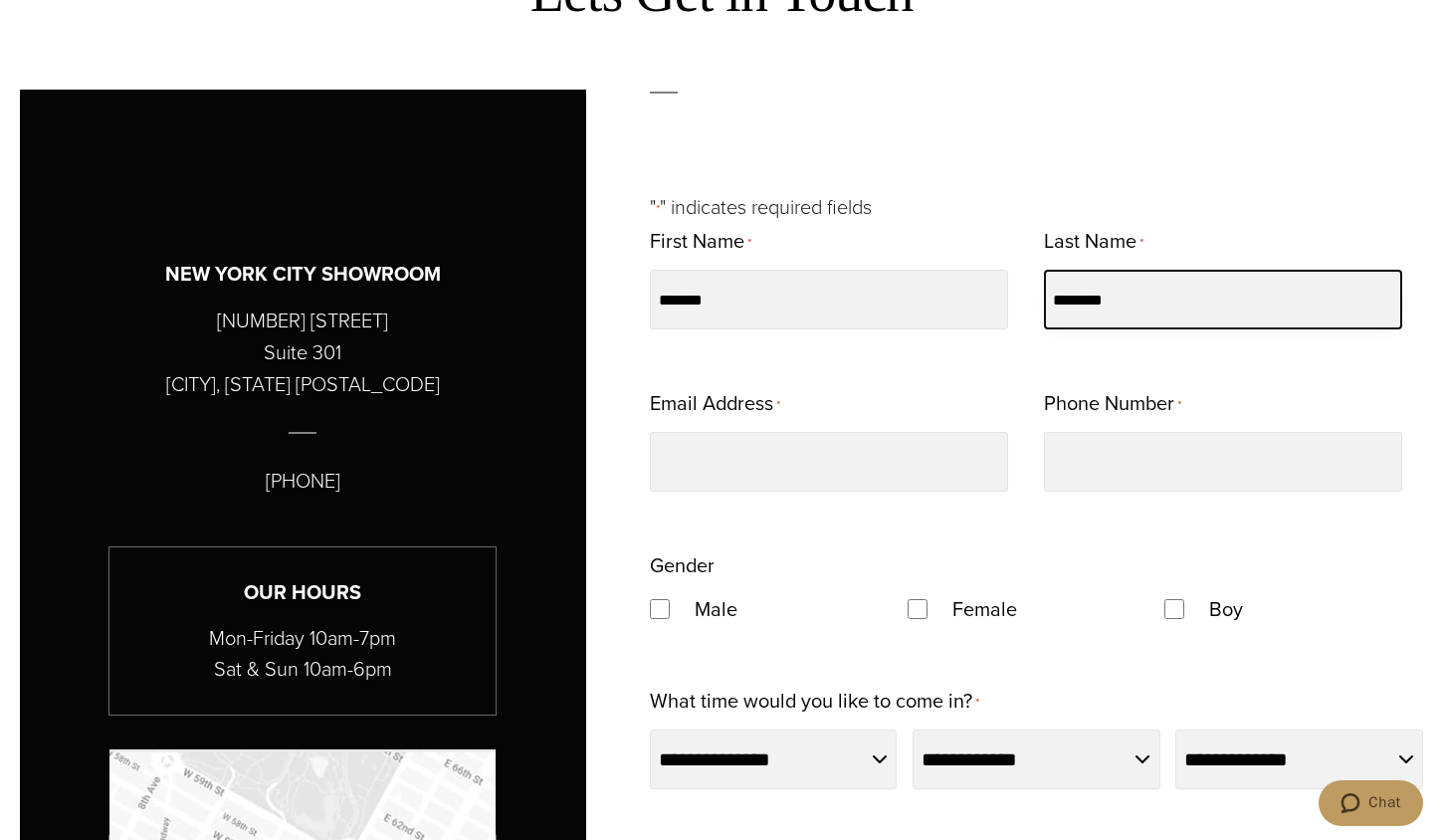 type on "********" 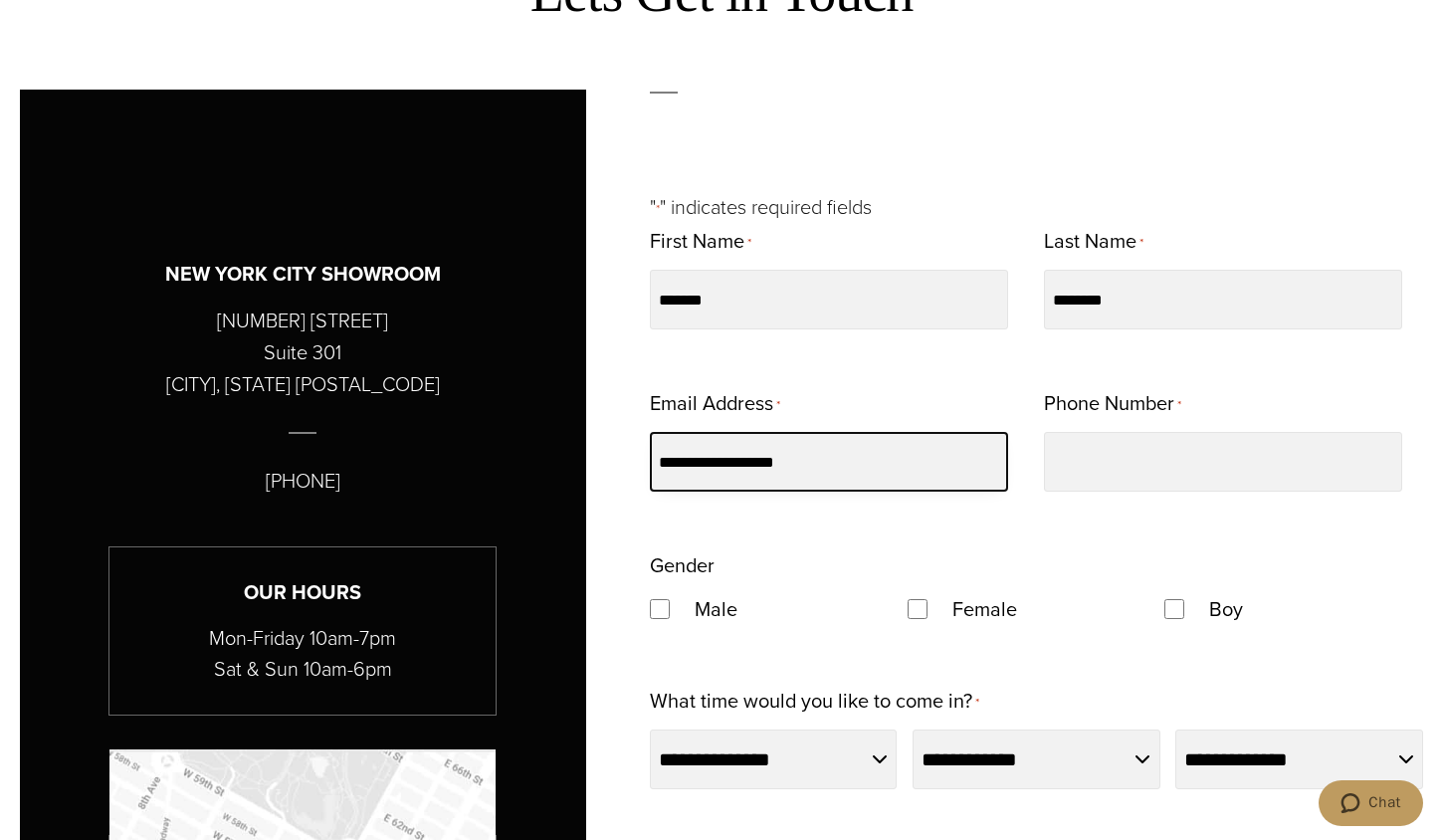 type on "**********" 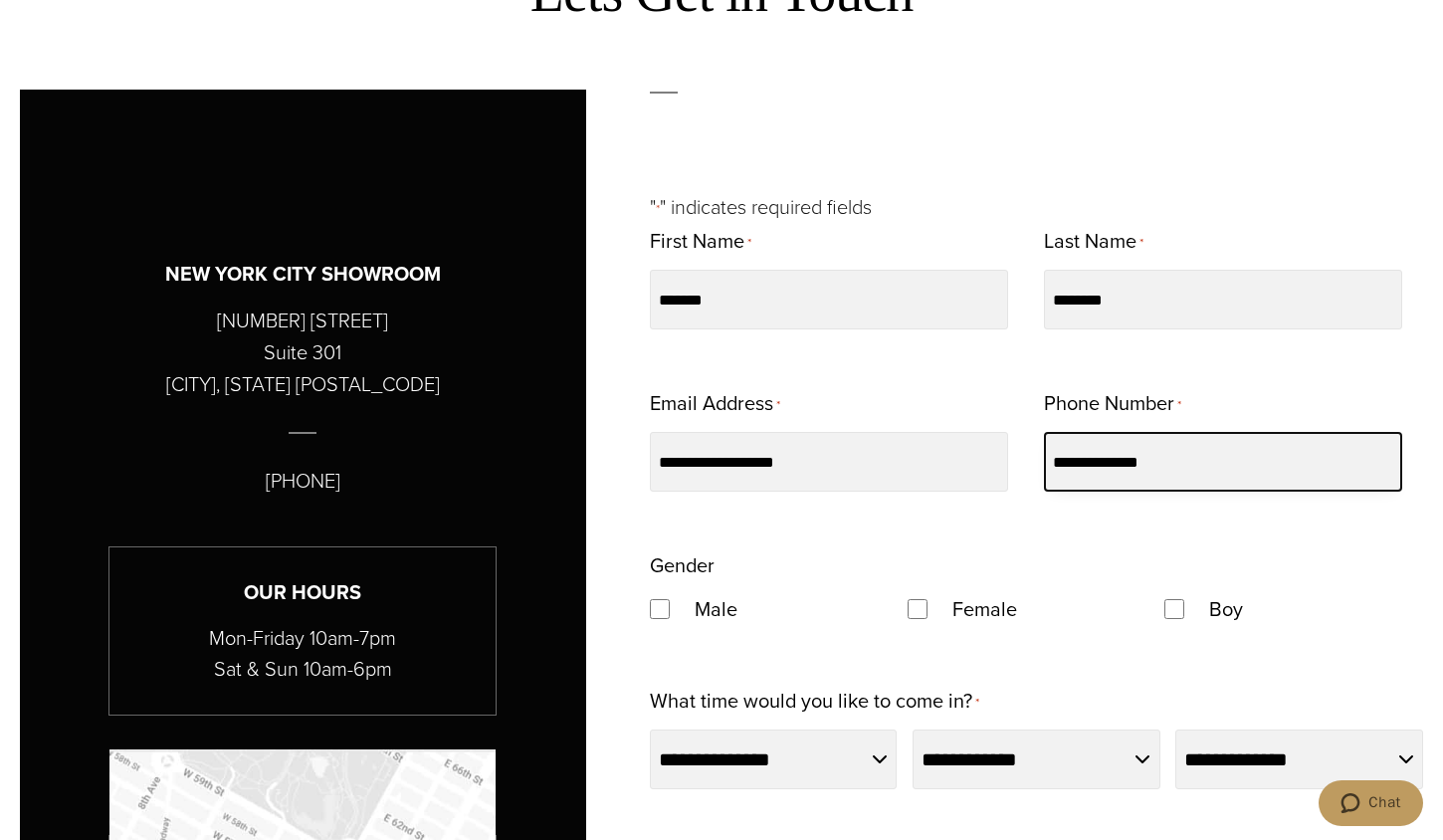 type on "**********" 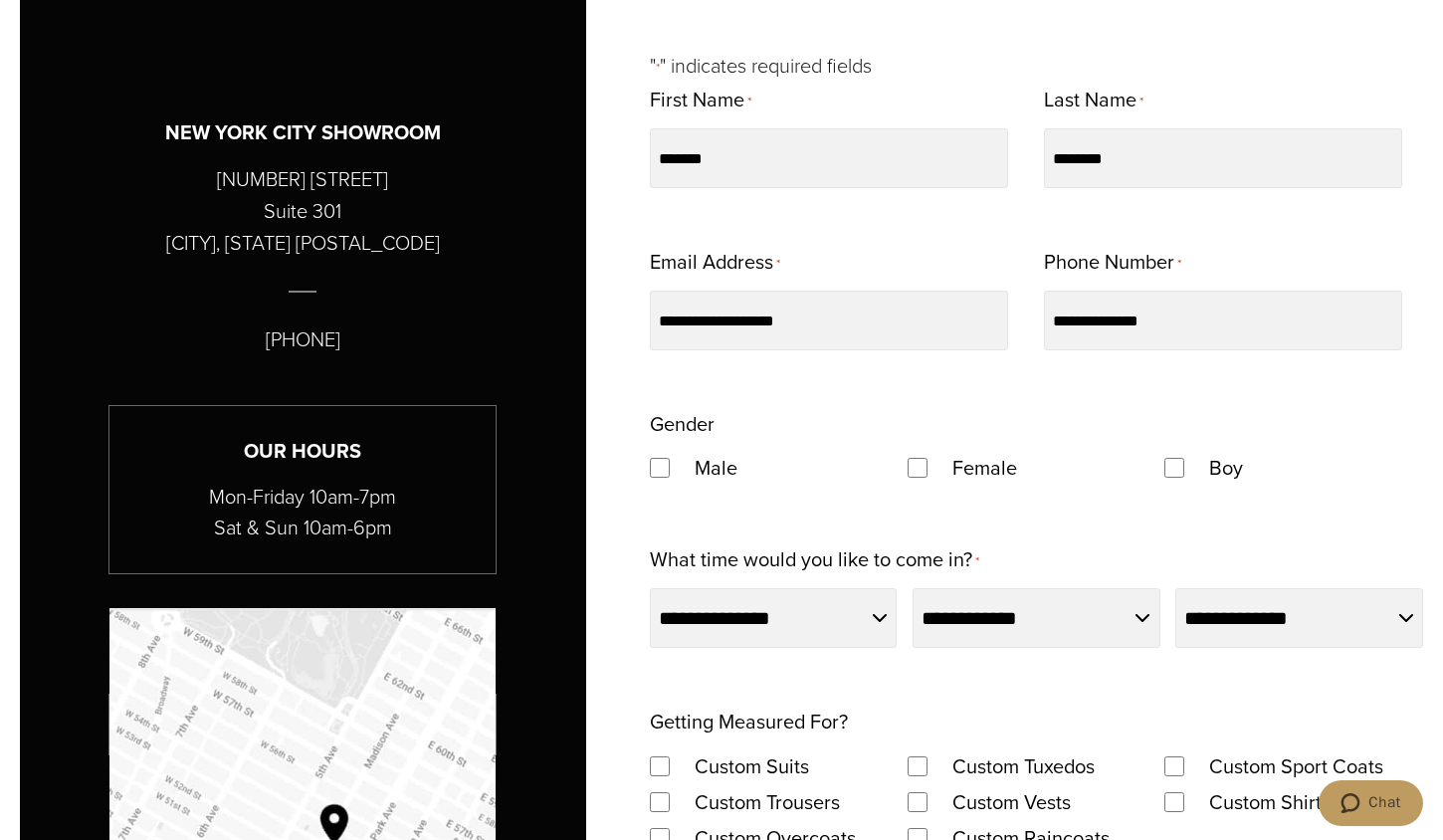 scroll, scrollTop: 1105, scrollLeft: 0, axis: vertical 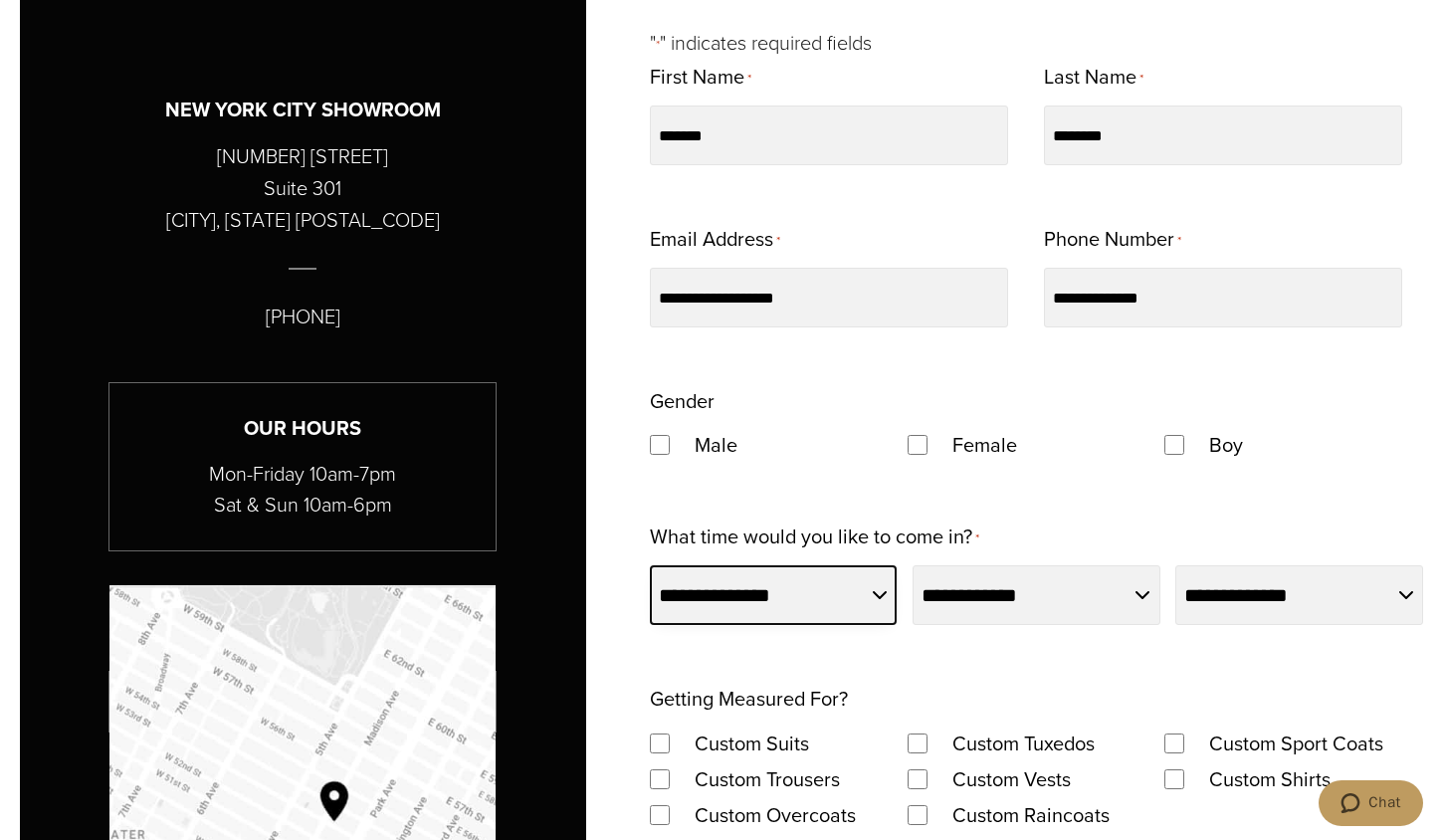click on "**********" at bounding box center (773, 595) 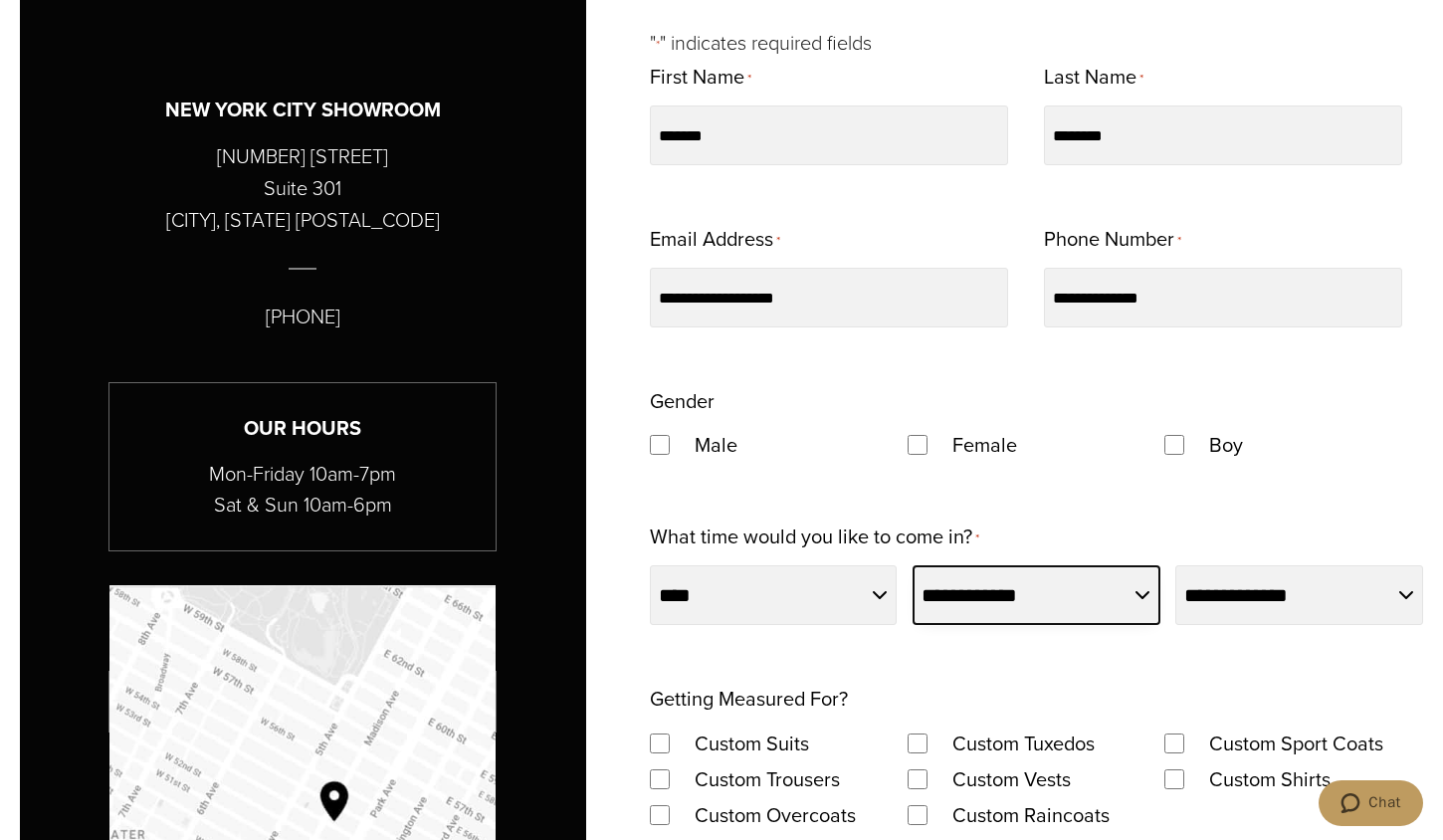 click on "**********" at bounding box center [1036, 595] 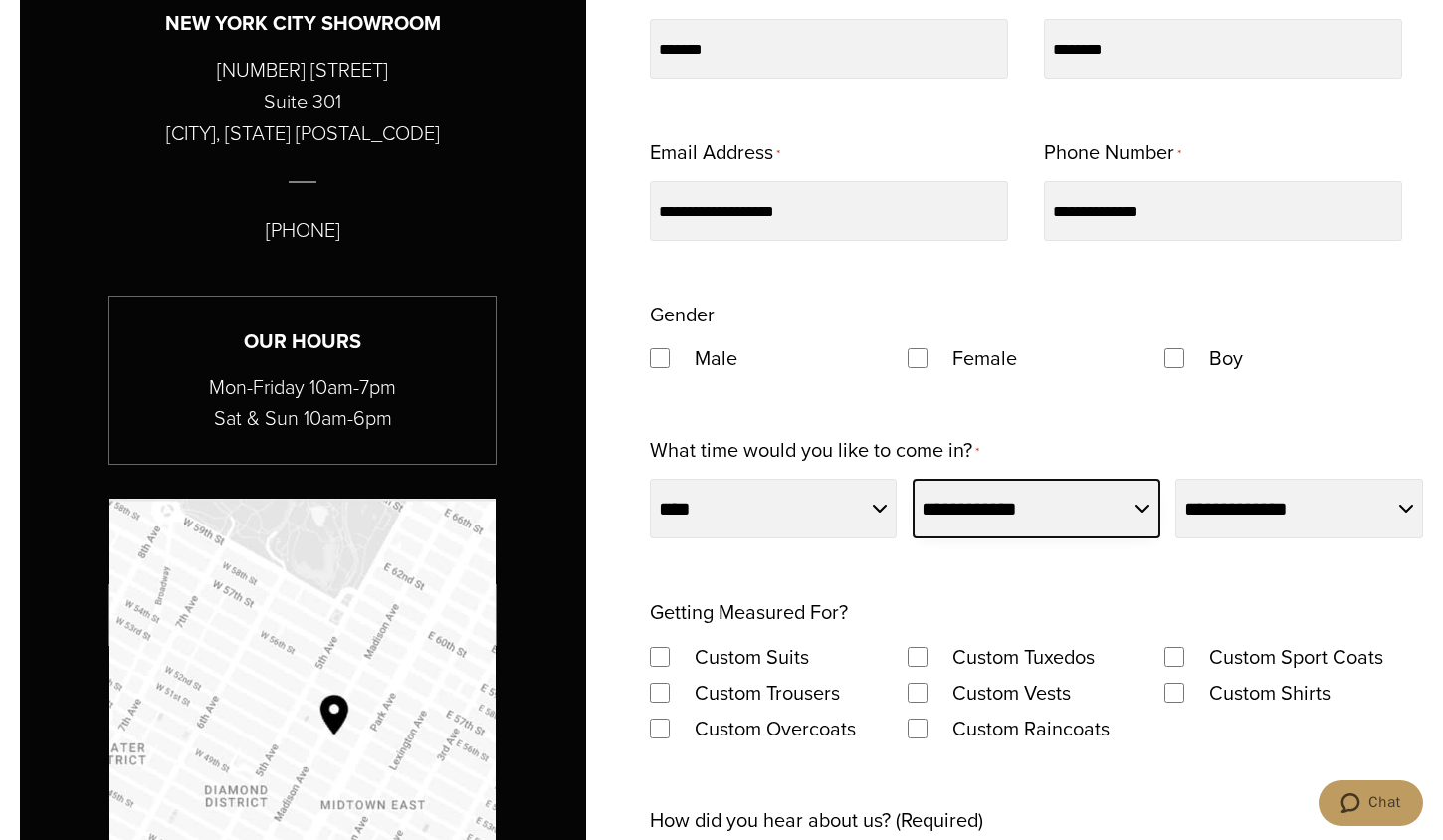 scroll, scrollTop: 1209, scrollLeft: 0, axis: vertical 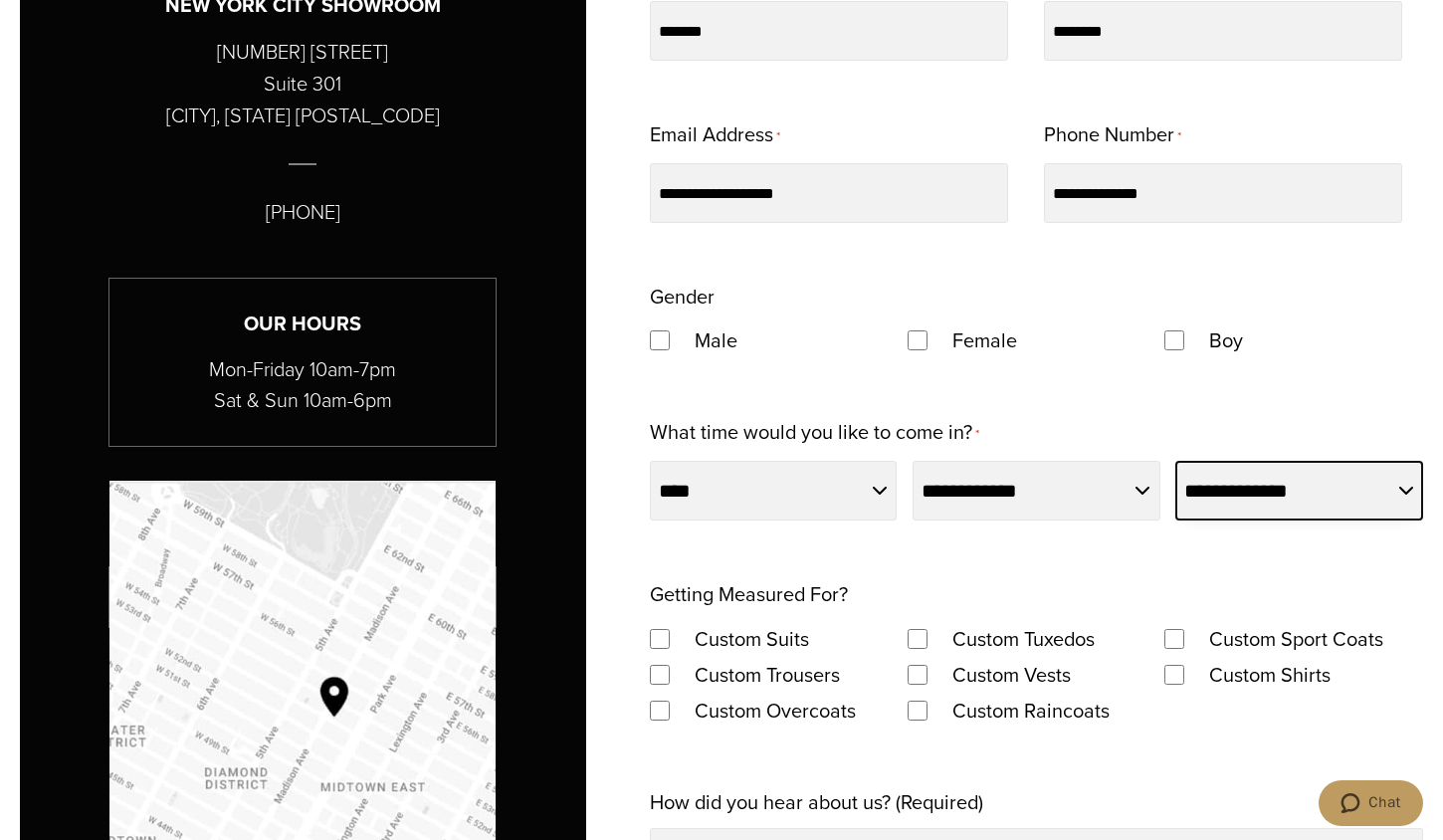 click on "**********" at bounding box center [1299, 491] 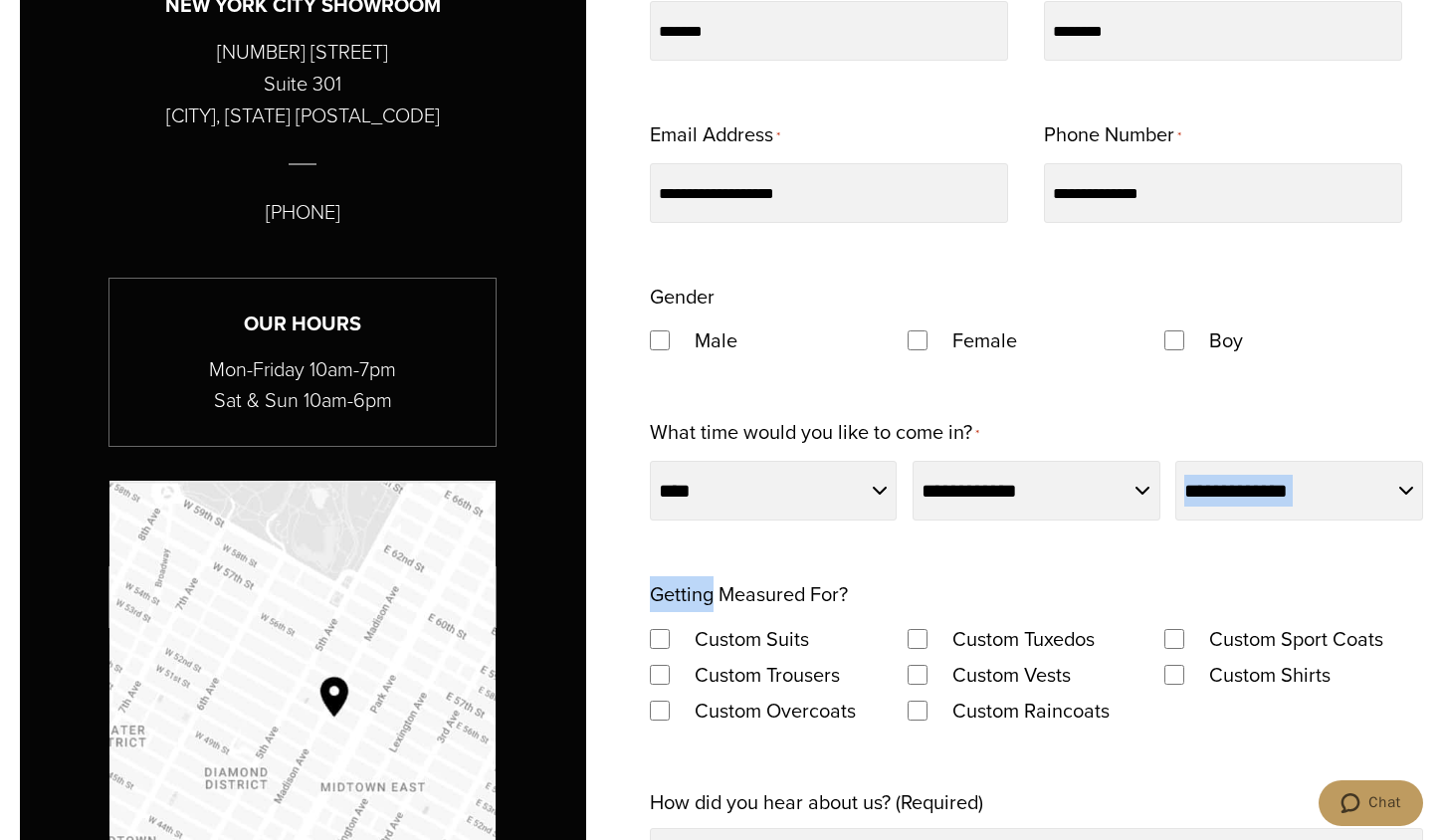 click on "**********" at bounding box center (1036, 689) 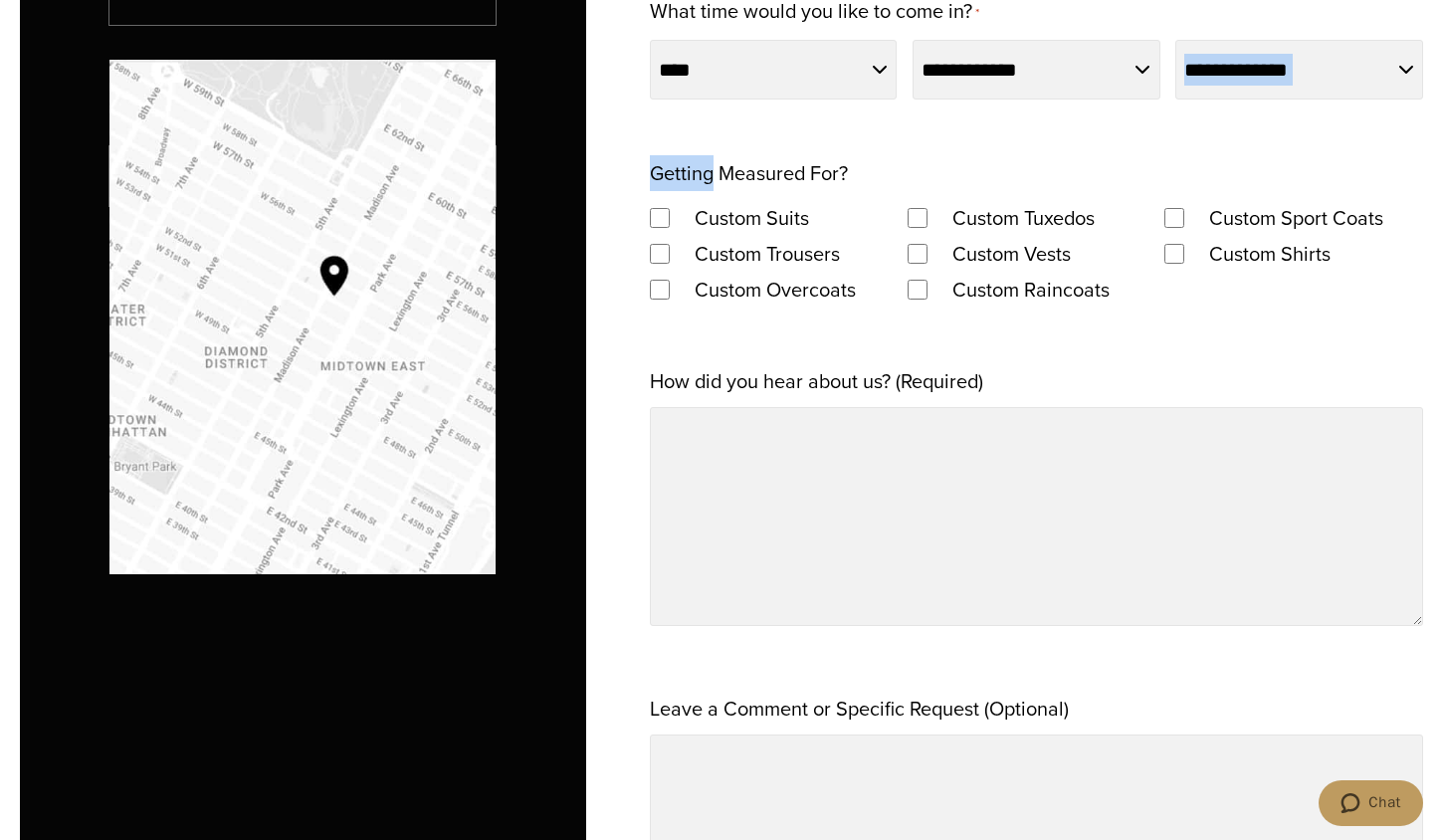scroll, scrollTop: 1682, scrollLeft: 0, axis: vertical 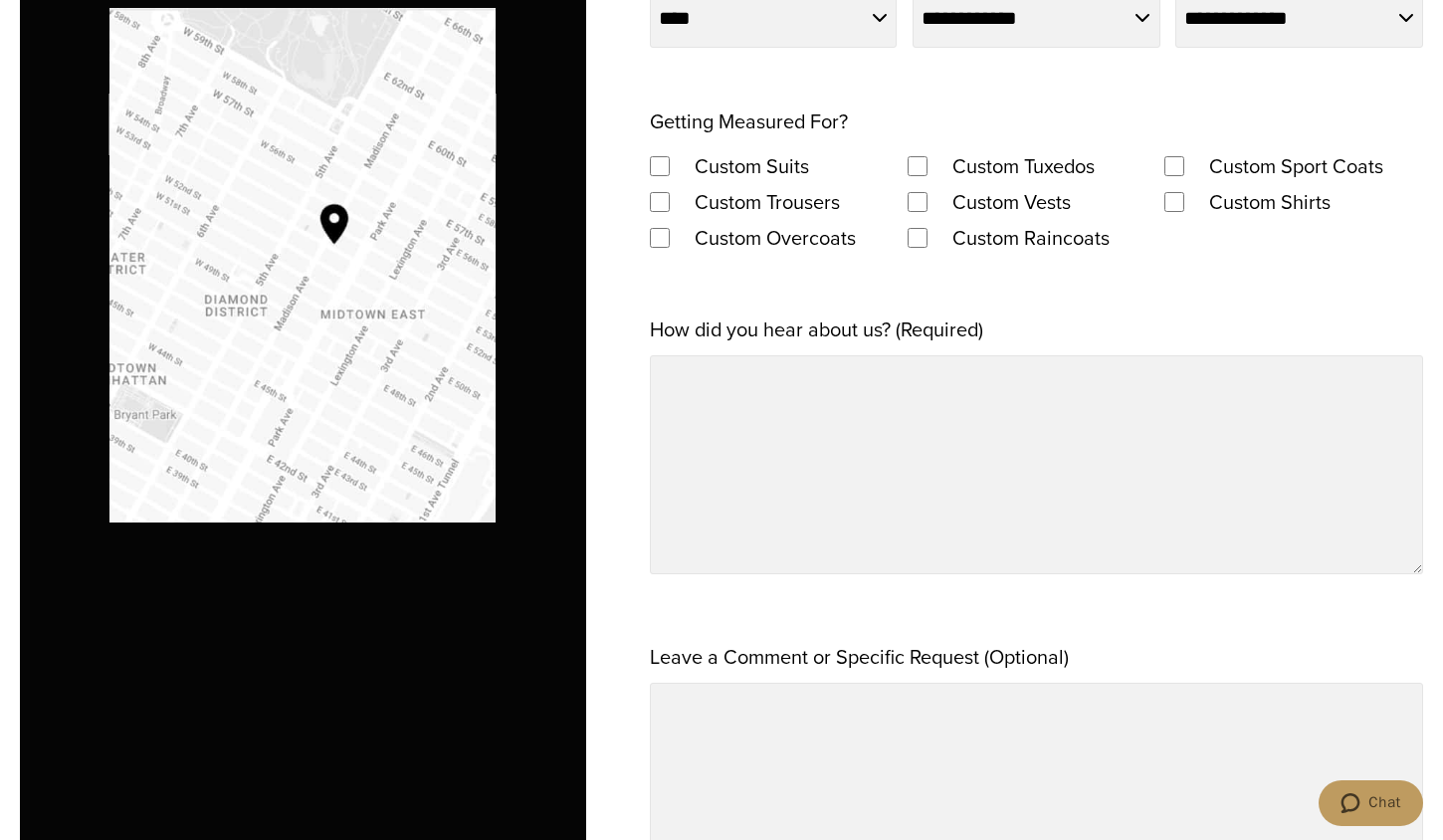 click on "How did you hear about us? (Required)" at bounding box center (1036, 447) 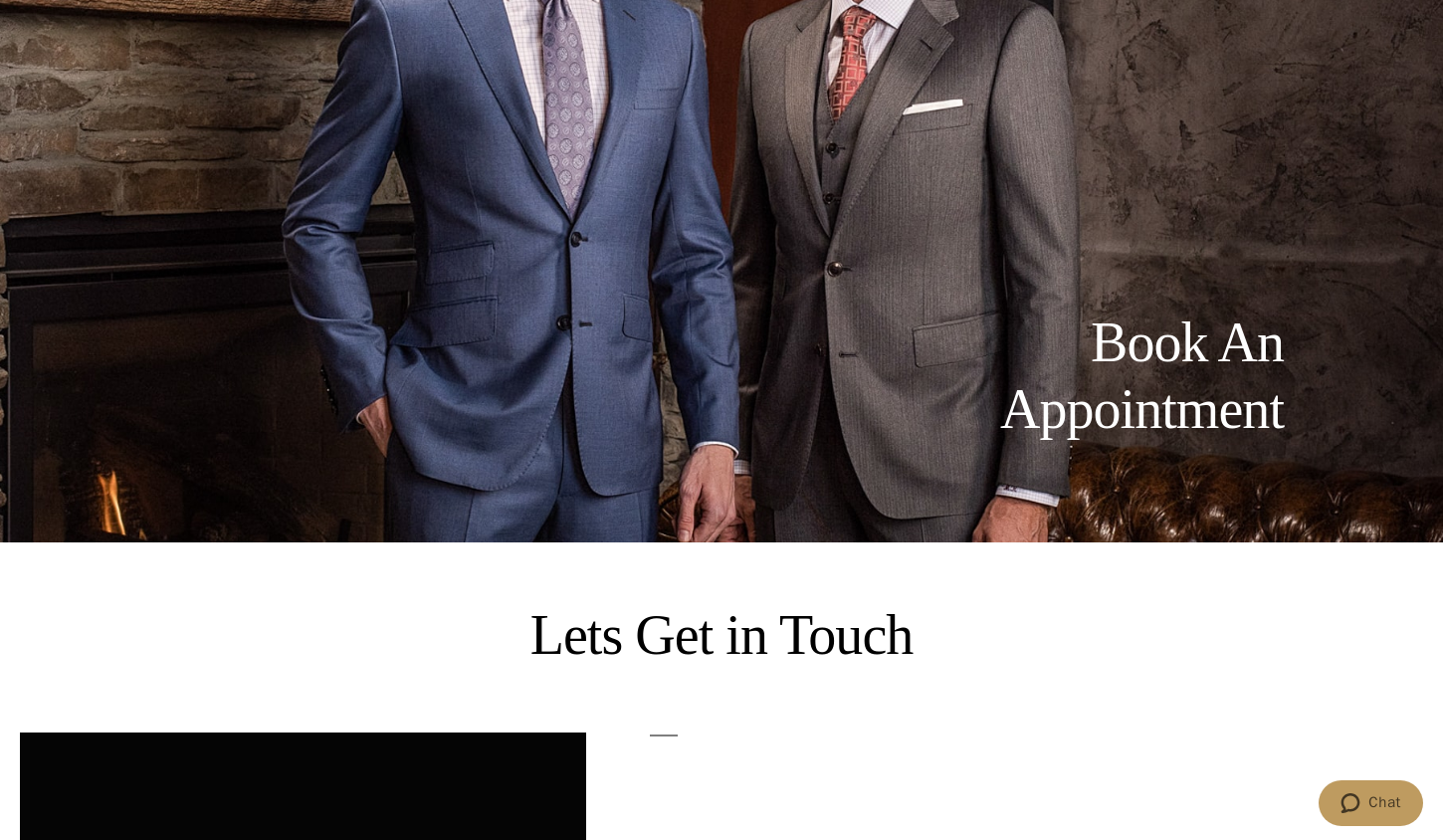 scroll, scrollTop: 0, scrollLeft: 0, axis: both 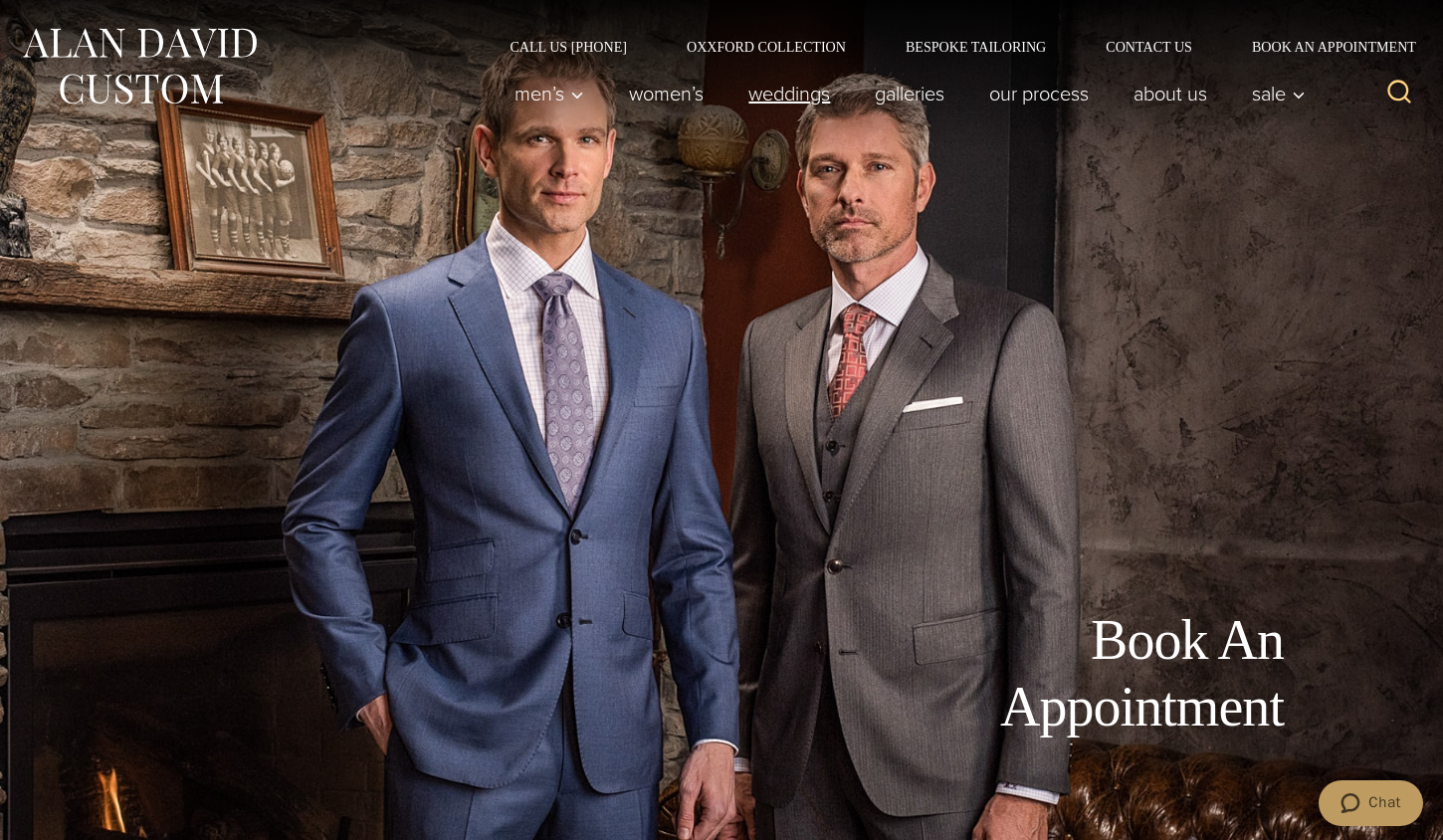 click on "weddings" at bounding box center (789, 94) 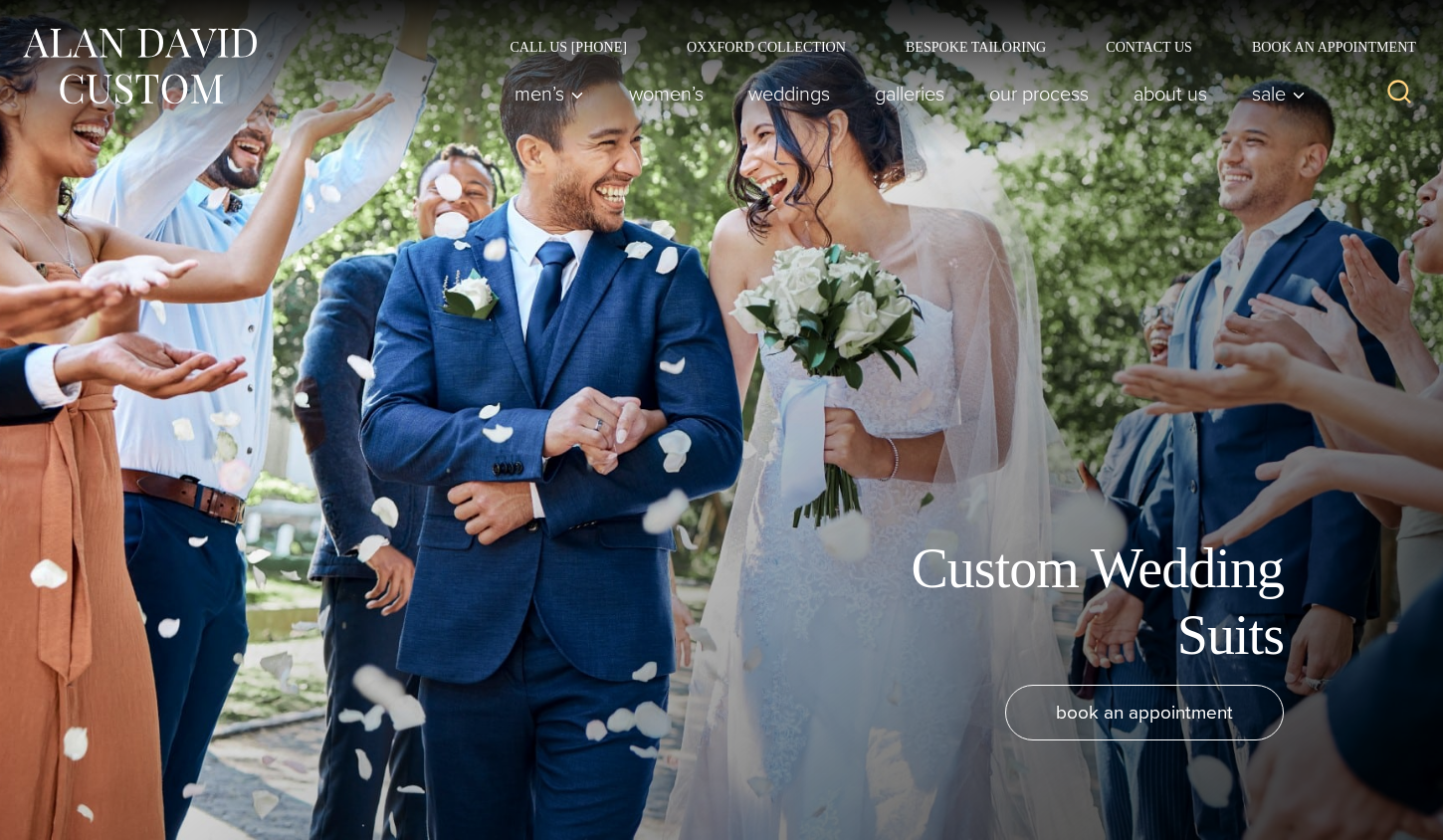 scroll, scrollTop: 0, scrollLeft: 0, axis: both 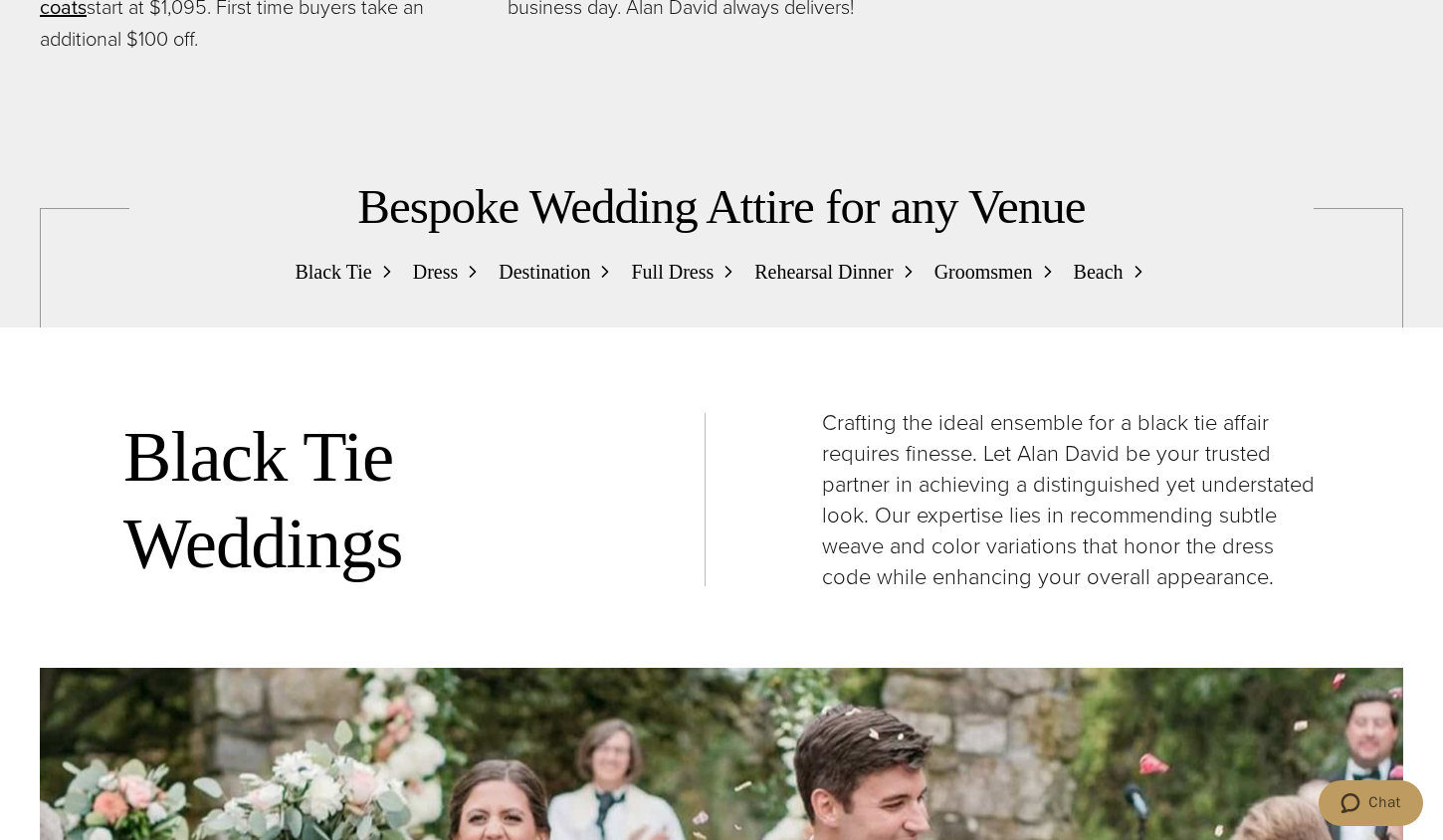 click on "Destination" at bounding box center [544, 272] 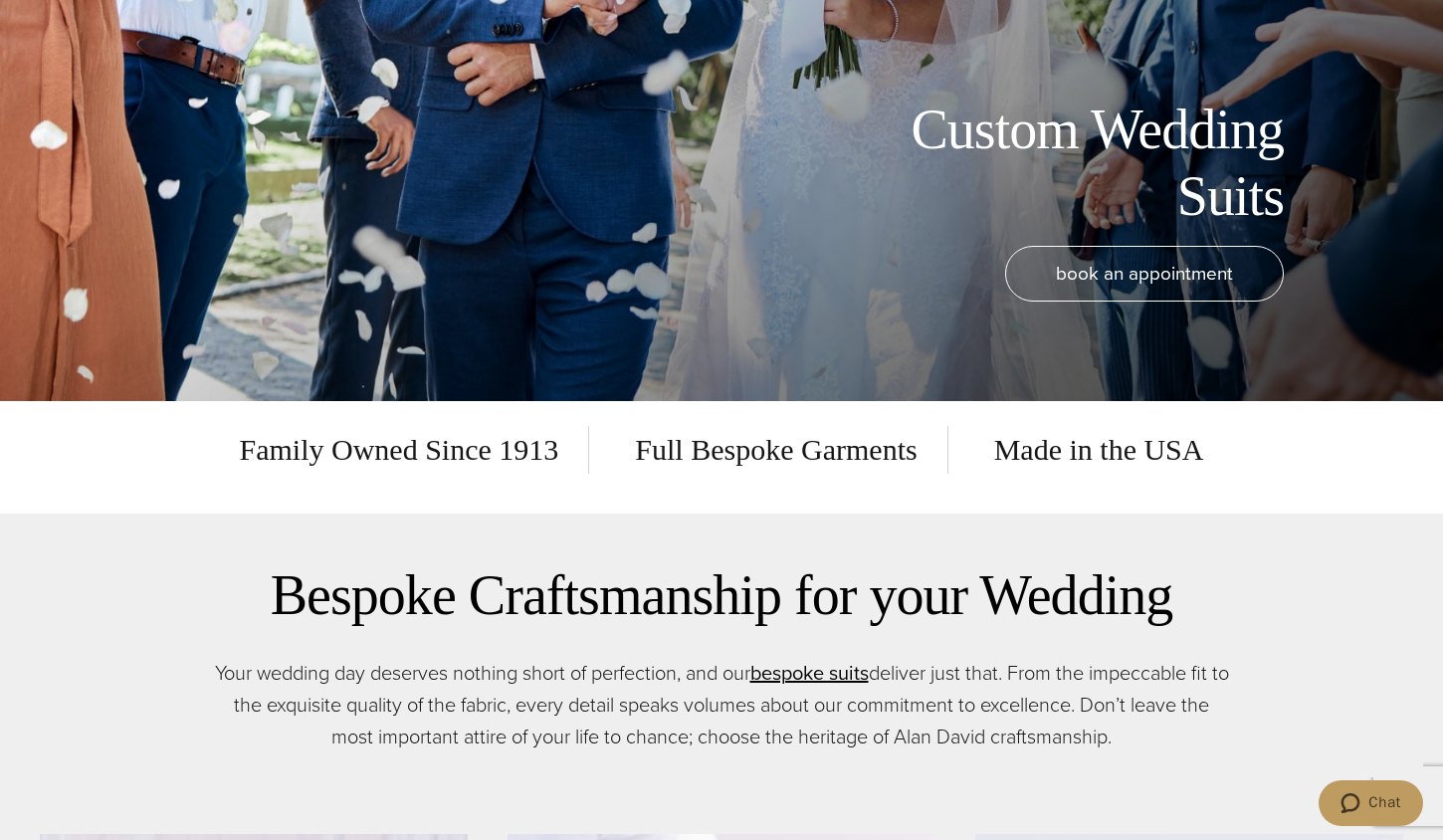 scroll, scrollTop: 0, scrollLeft: 0, axis: both 